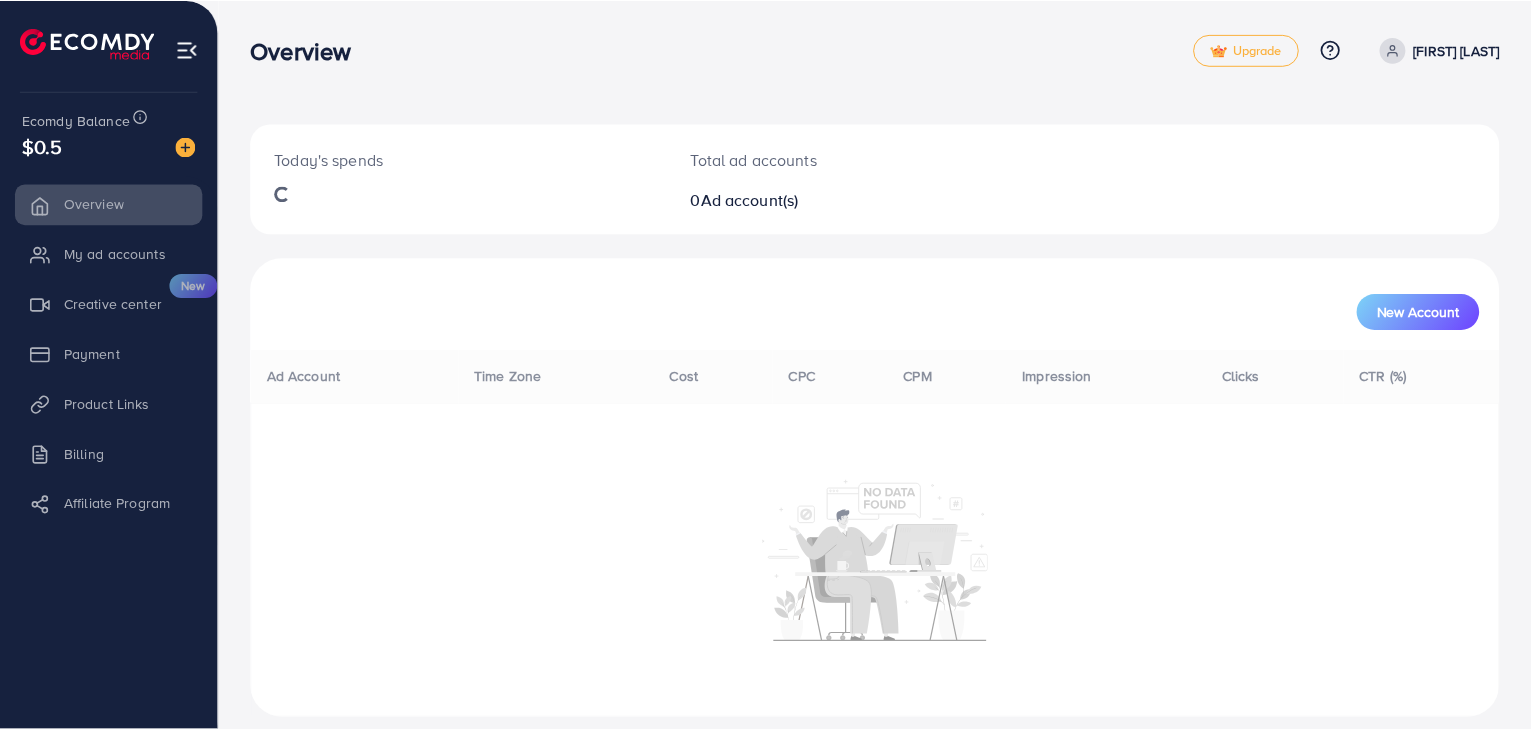 scroll, scrollTop: 0, scrollLeft: 0, axis: both 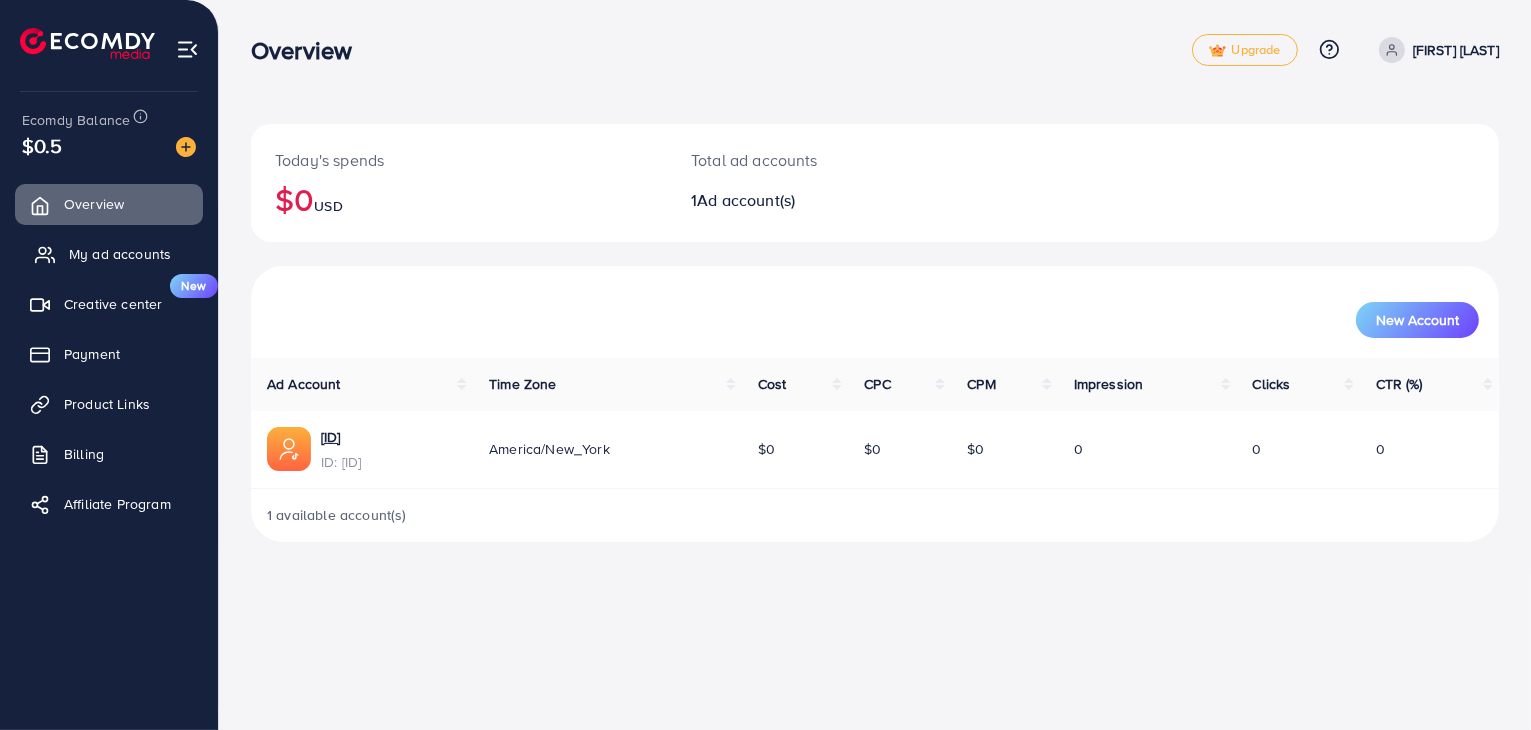 click on "My ad accounts" at bounding box center (120, 254) 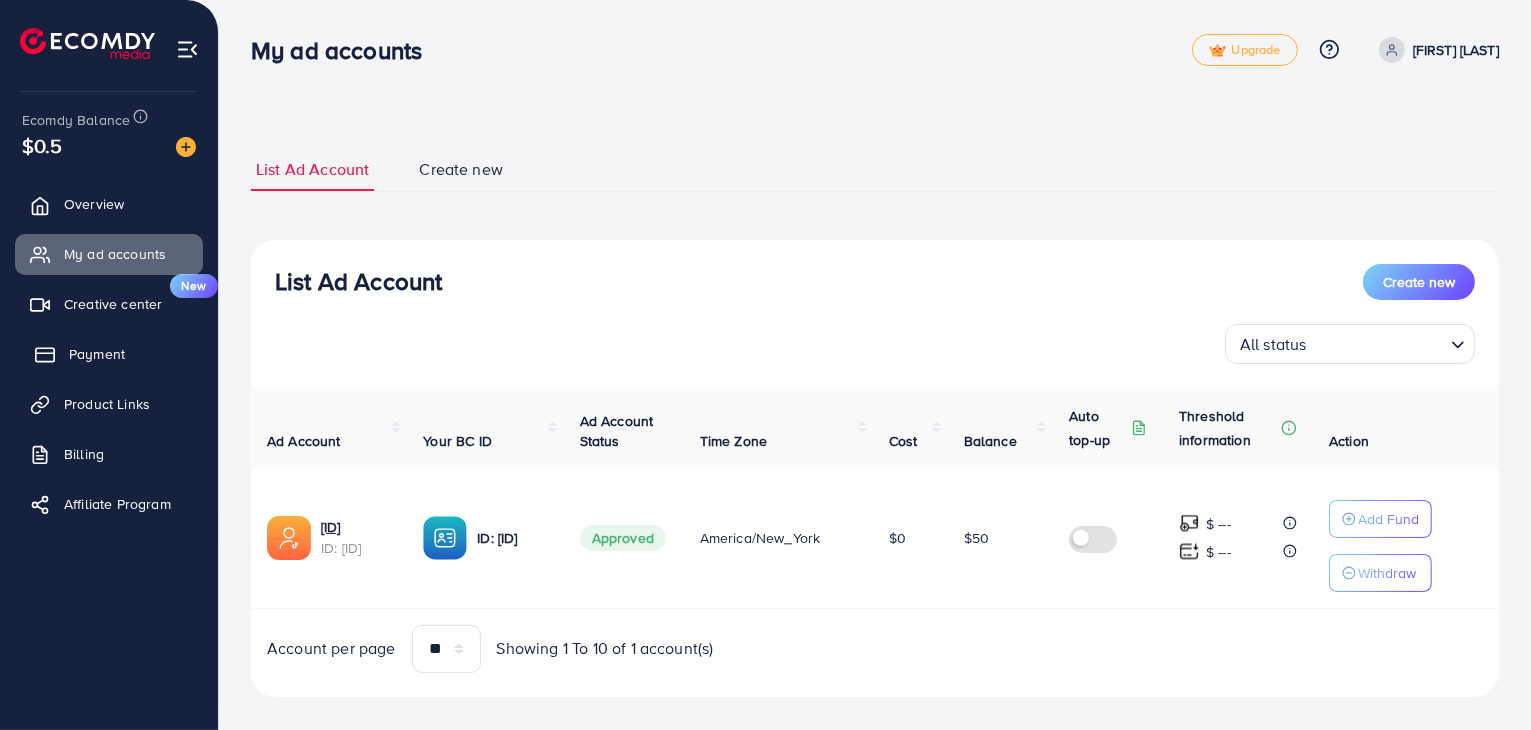 click on "Payment" at bounding box center (97, 354) 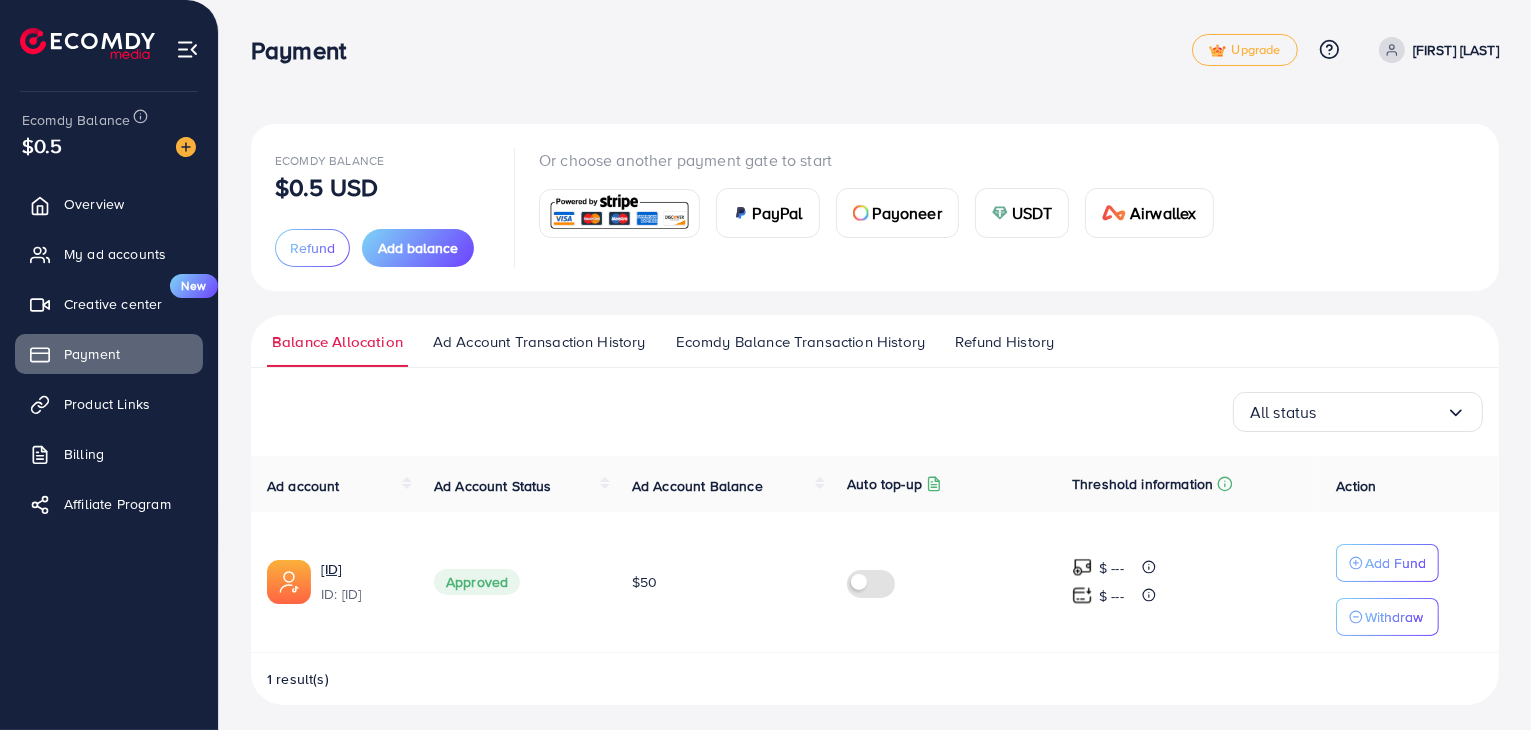 click on "Ad Account Transaction History" at bounding box center (539, 342) 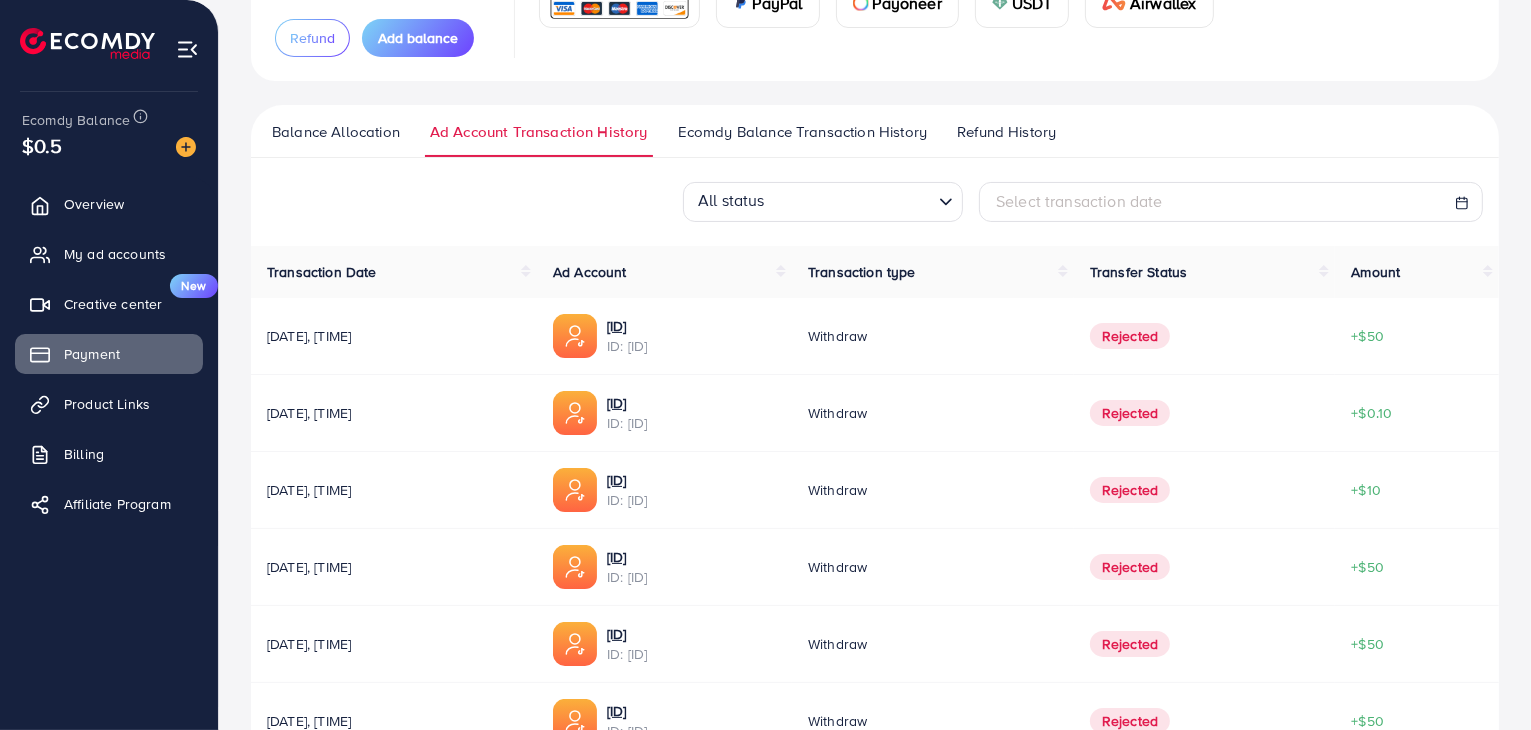 scroll, scrollTop: 200, scrollLeft: 0, axis: vertical 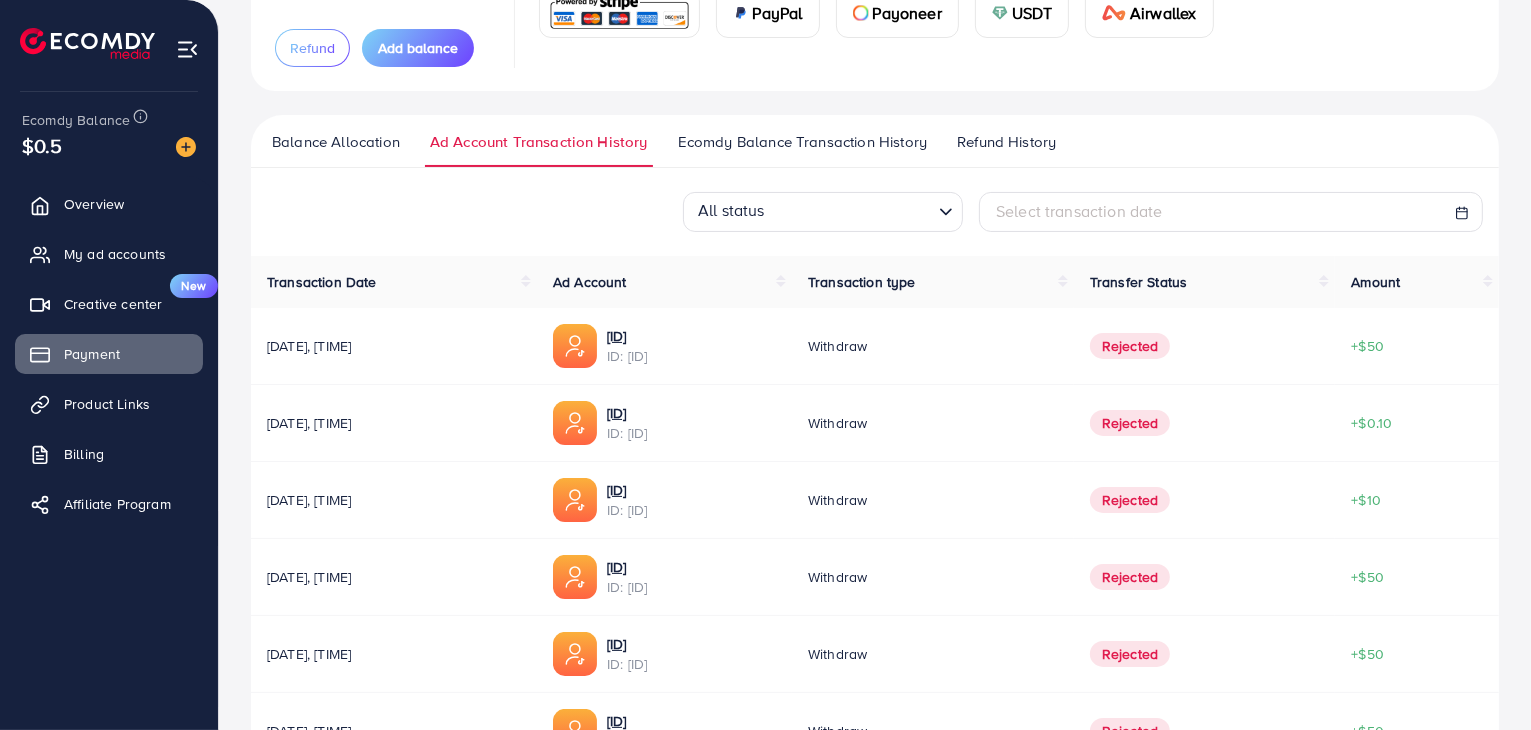 click on "Ecomdy Balance Transaction History" at bounding box center [802, 142] 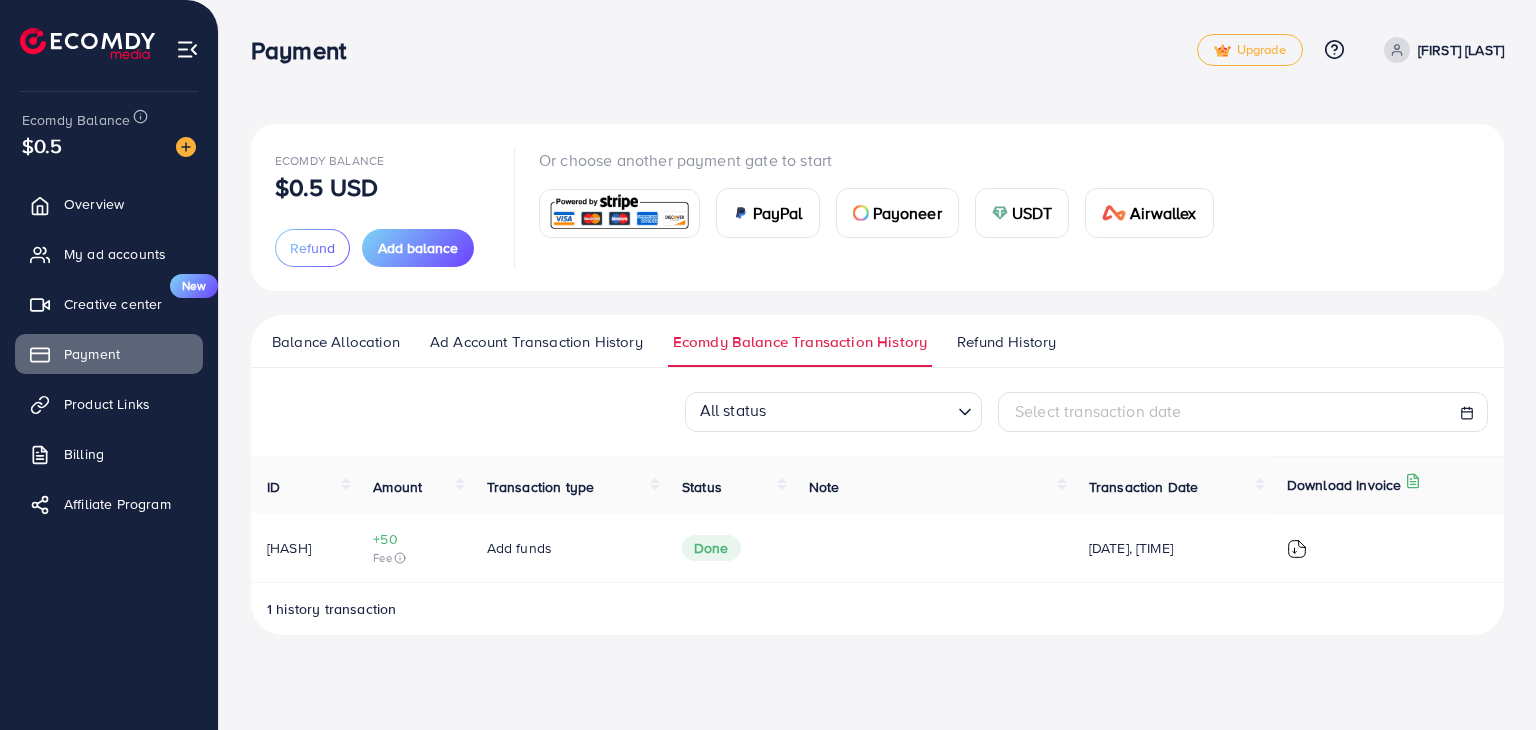 click on "Refund History" at bounding box center [1006, 342] 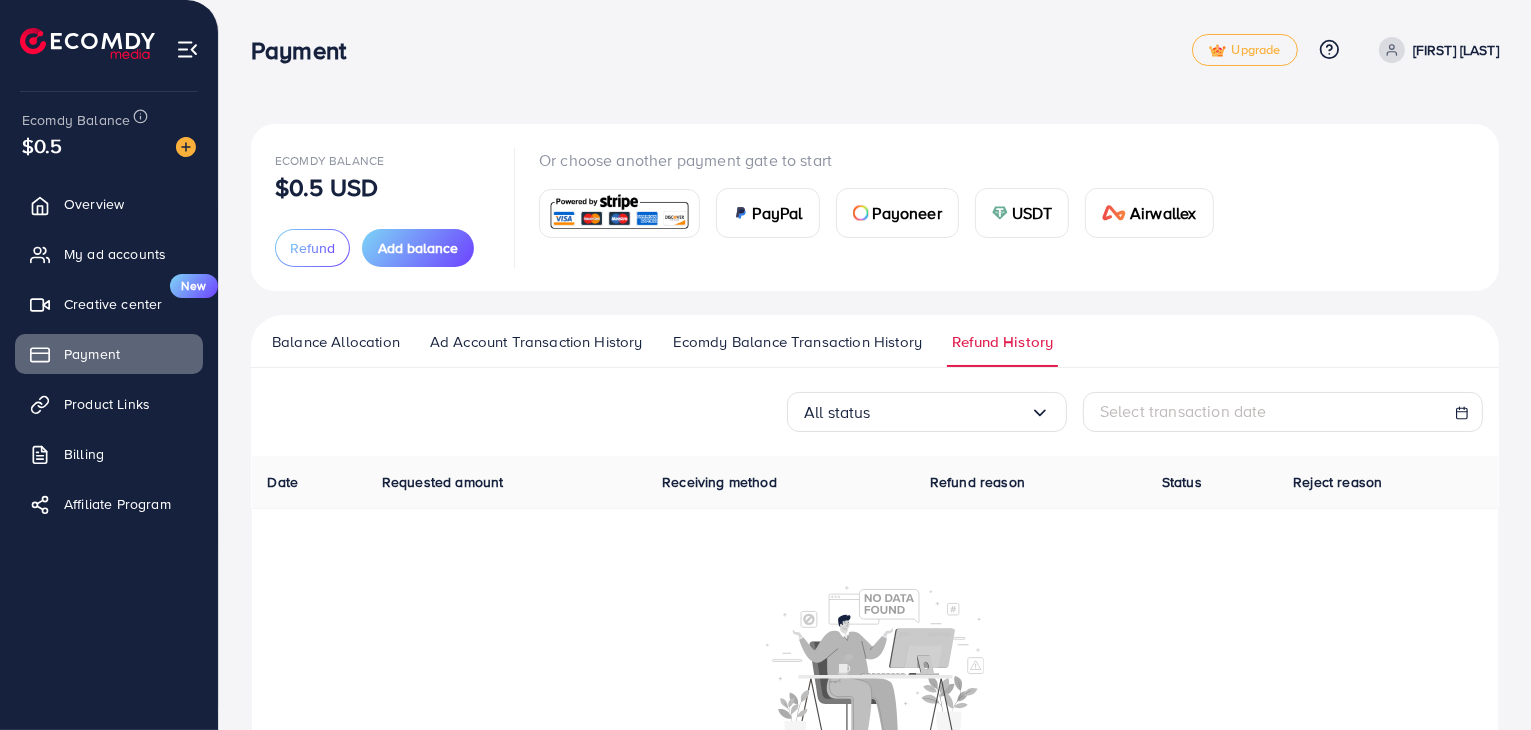 click on "Balance Allocation" at bounding box center (336, 342) 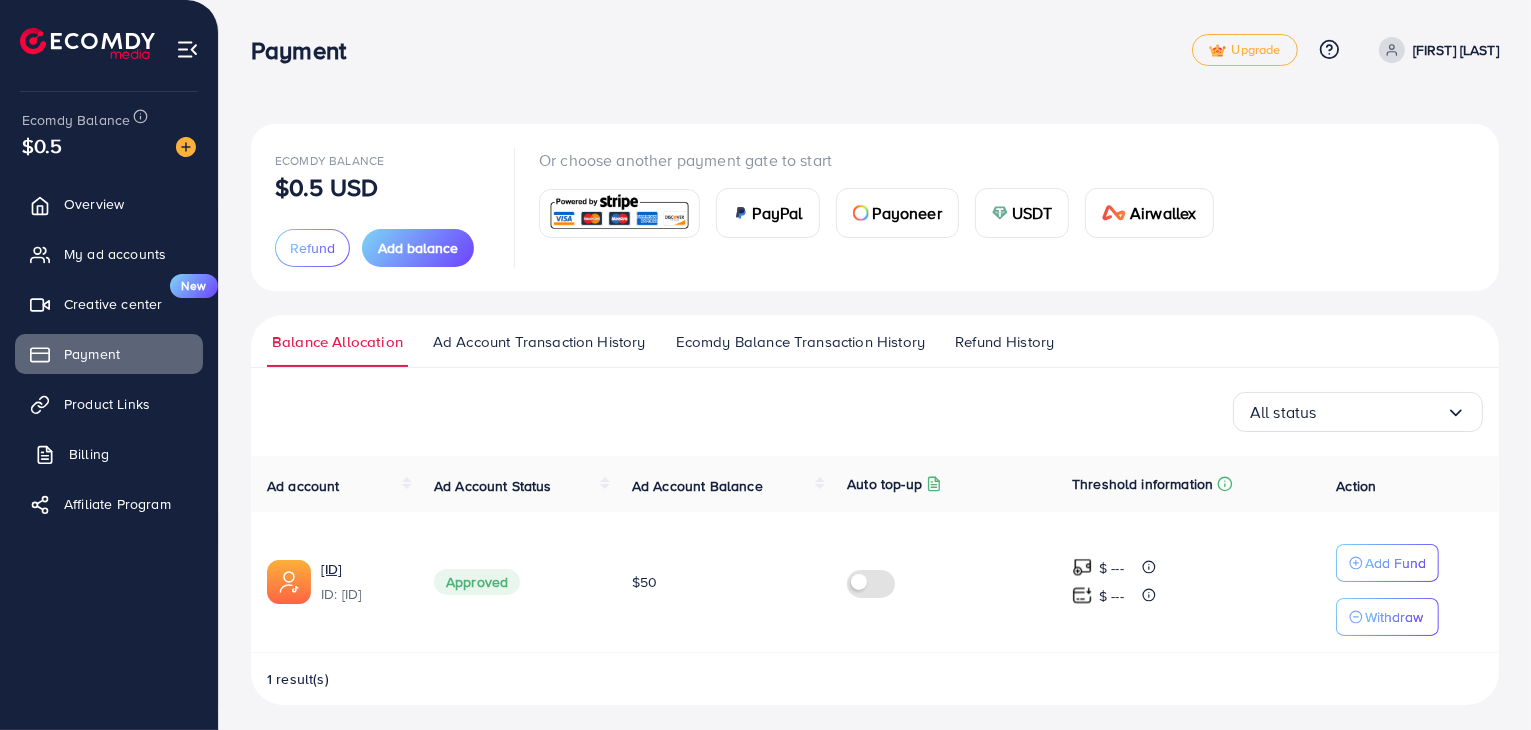 click on "Billing" at bounding box center (109, 454) 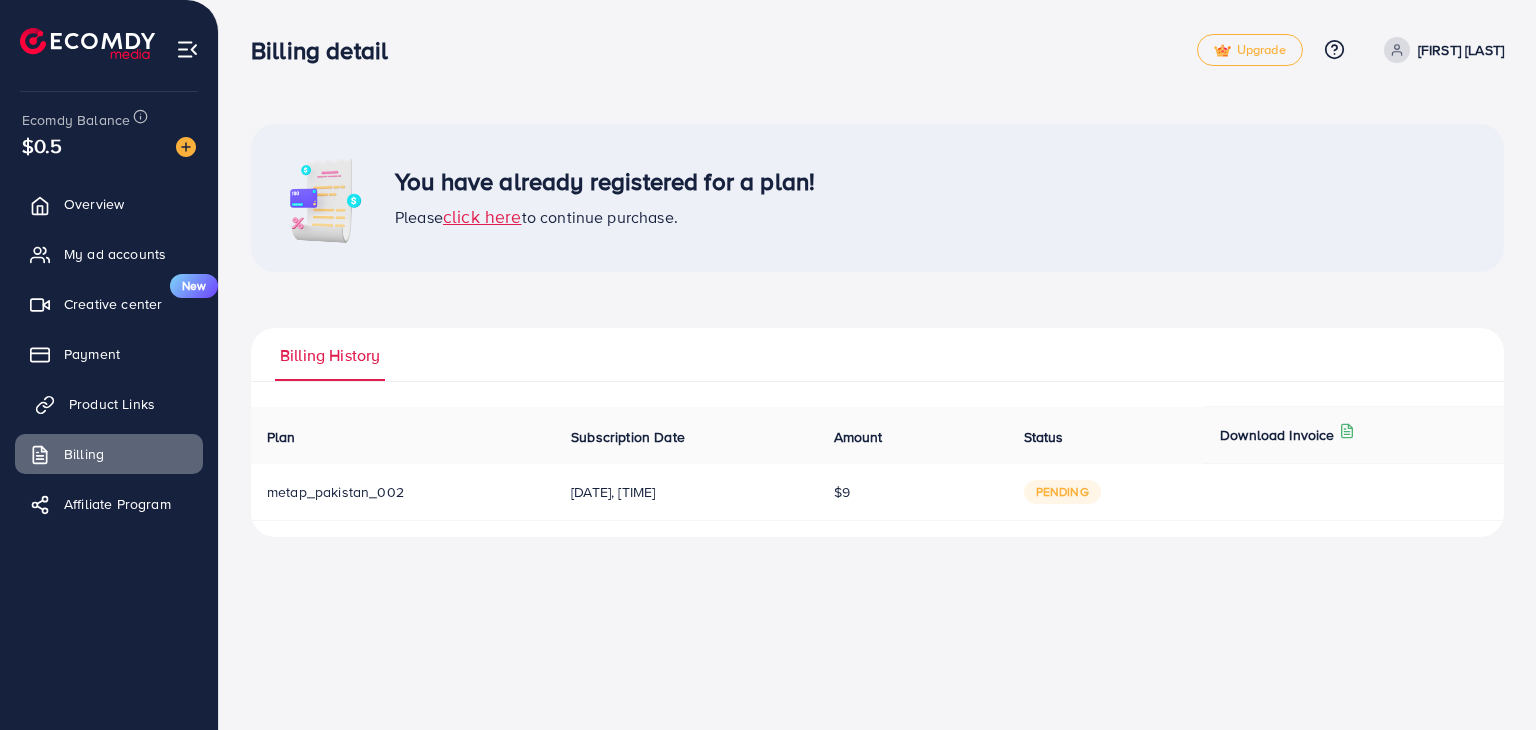 click on "Product Links" at bounding box center [112, 404] 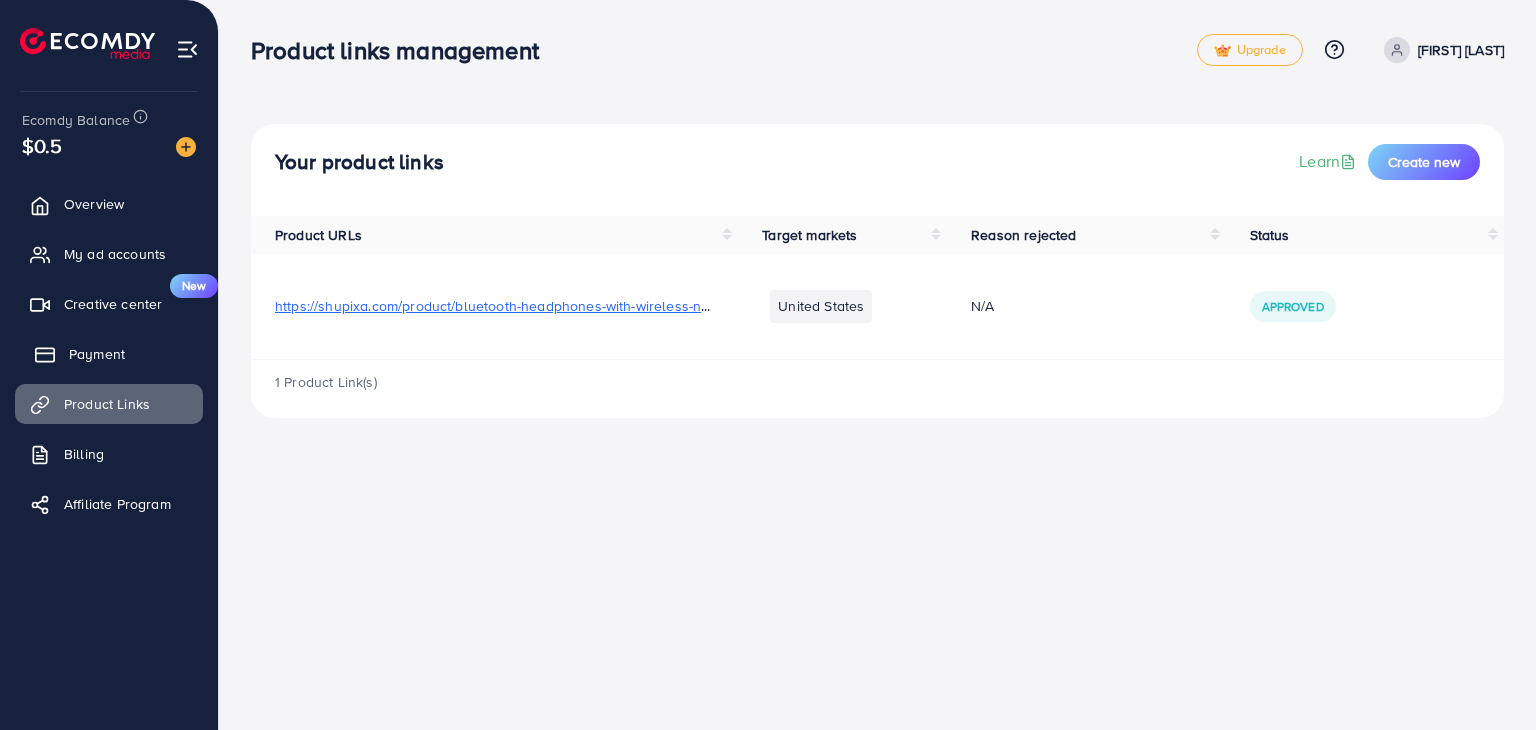 click on "Payment" at bounding box center [97, 354] 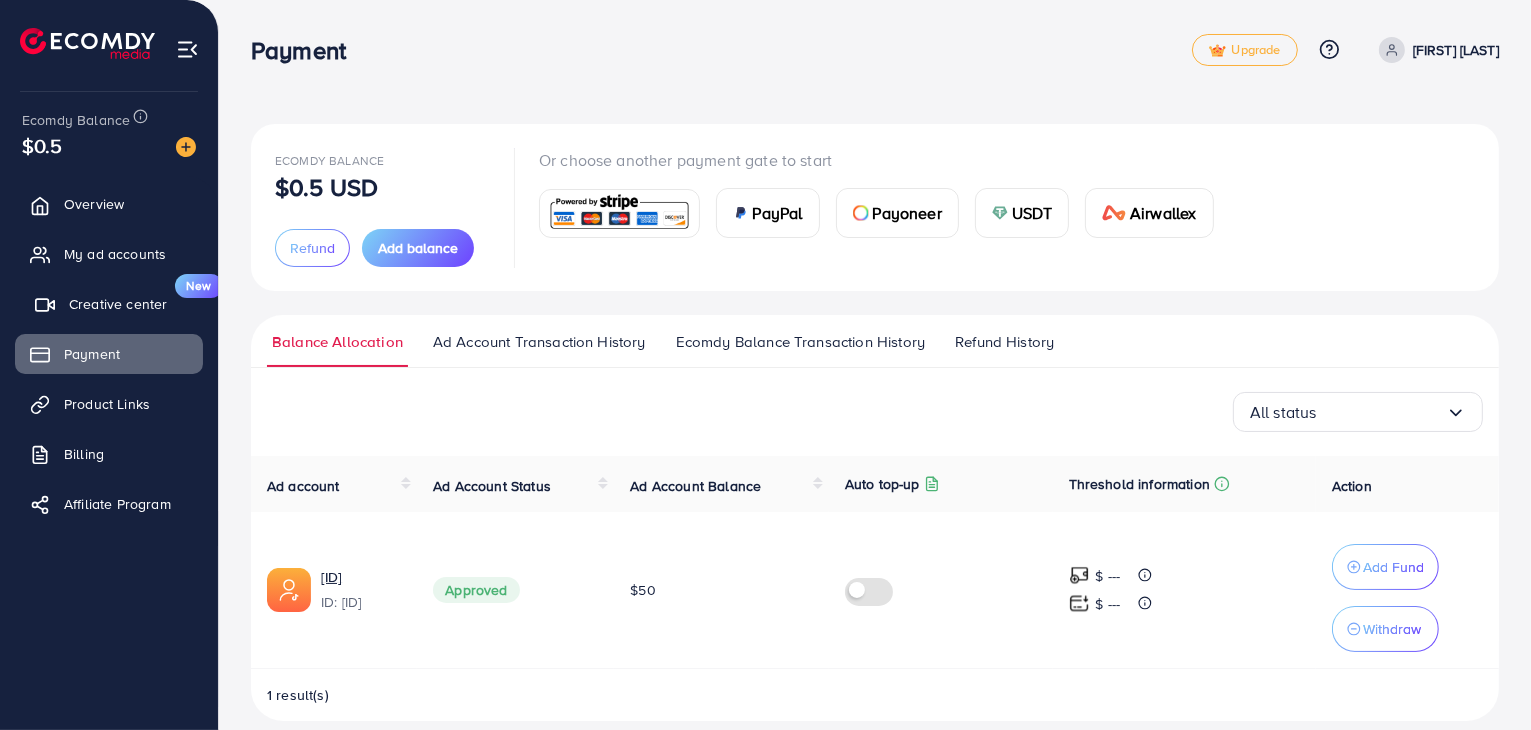 click on "Creative center" at bounding box center [118, 304] 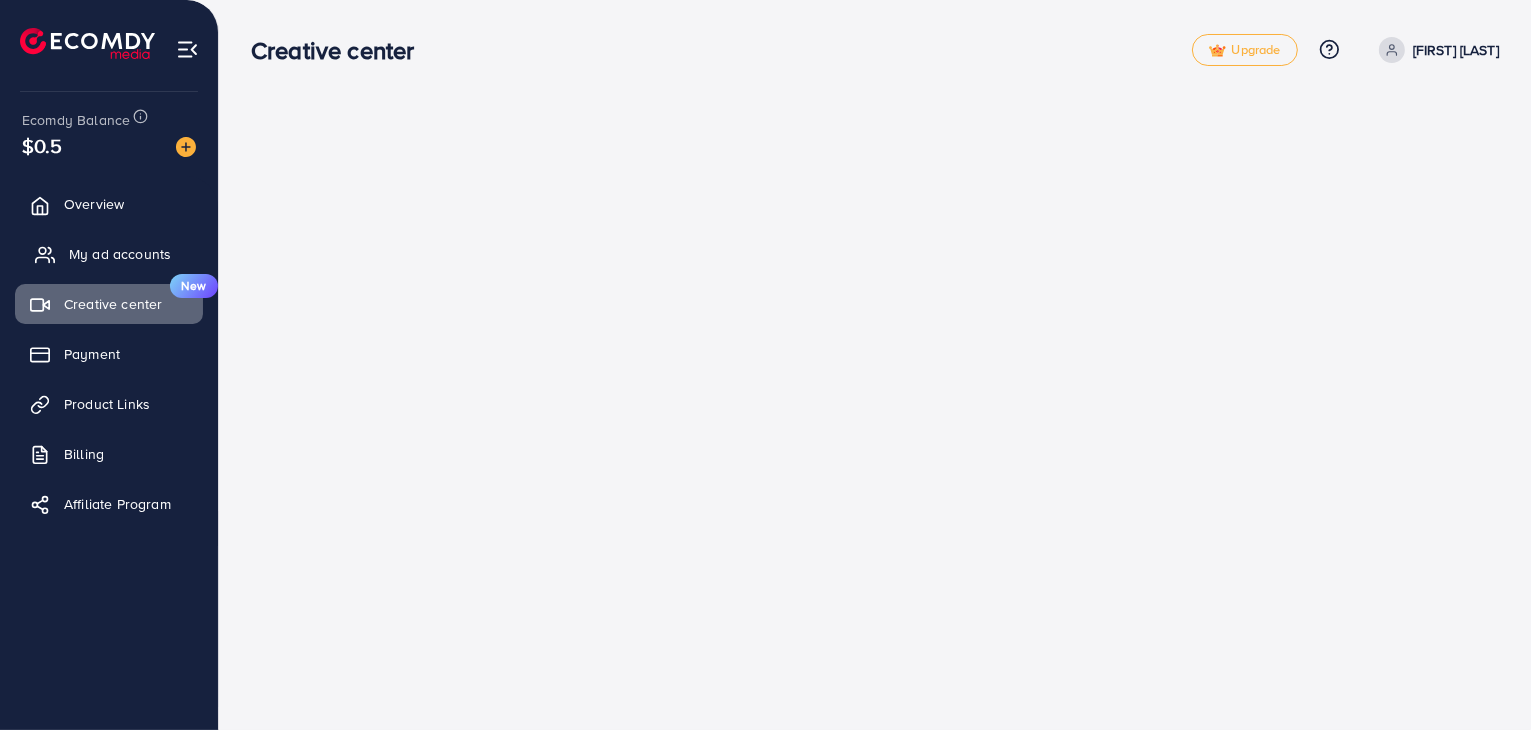 click on "My ad accounts" at bounding box center [120, 254] 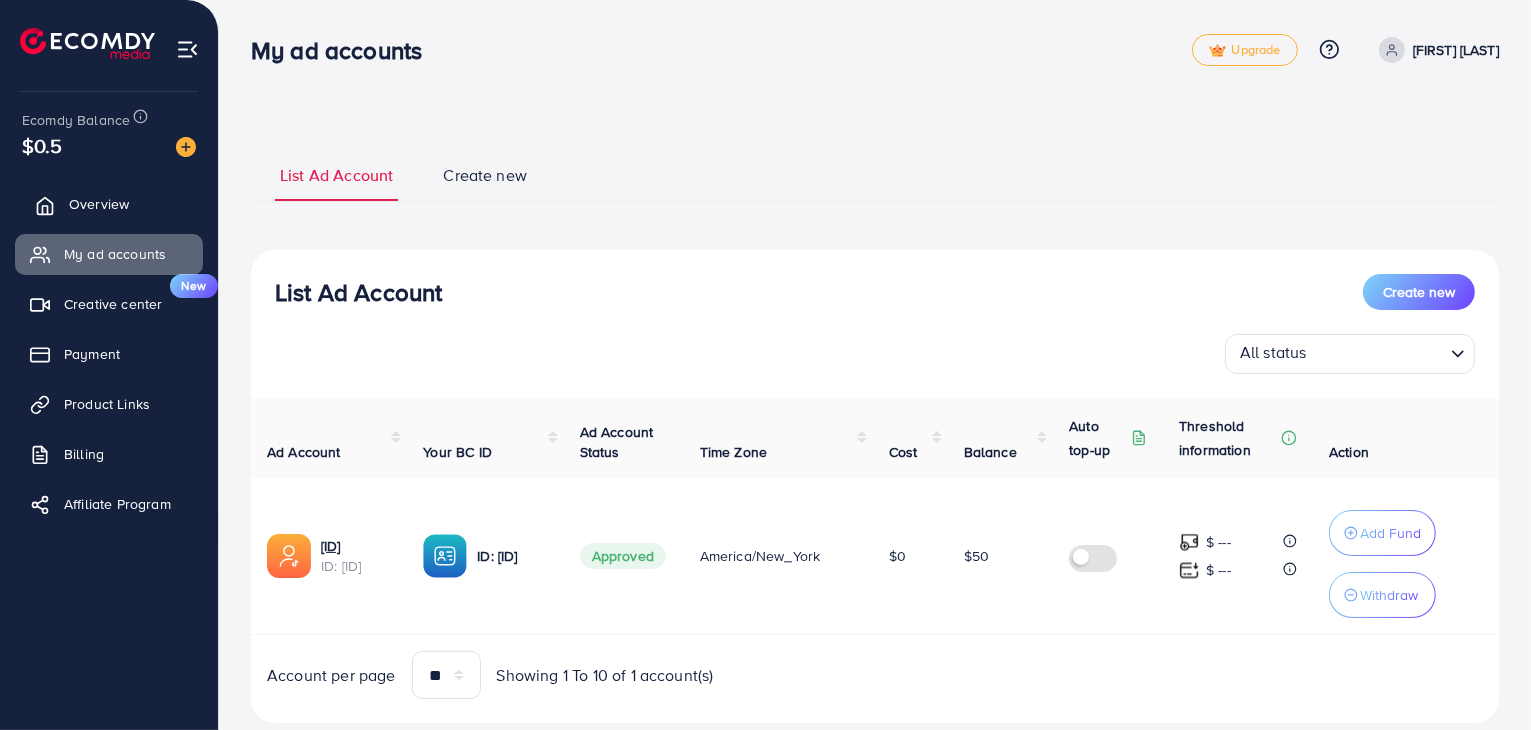 click on "Overview" at bounding box center (99, 204) 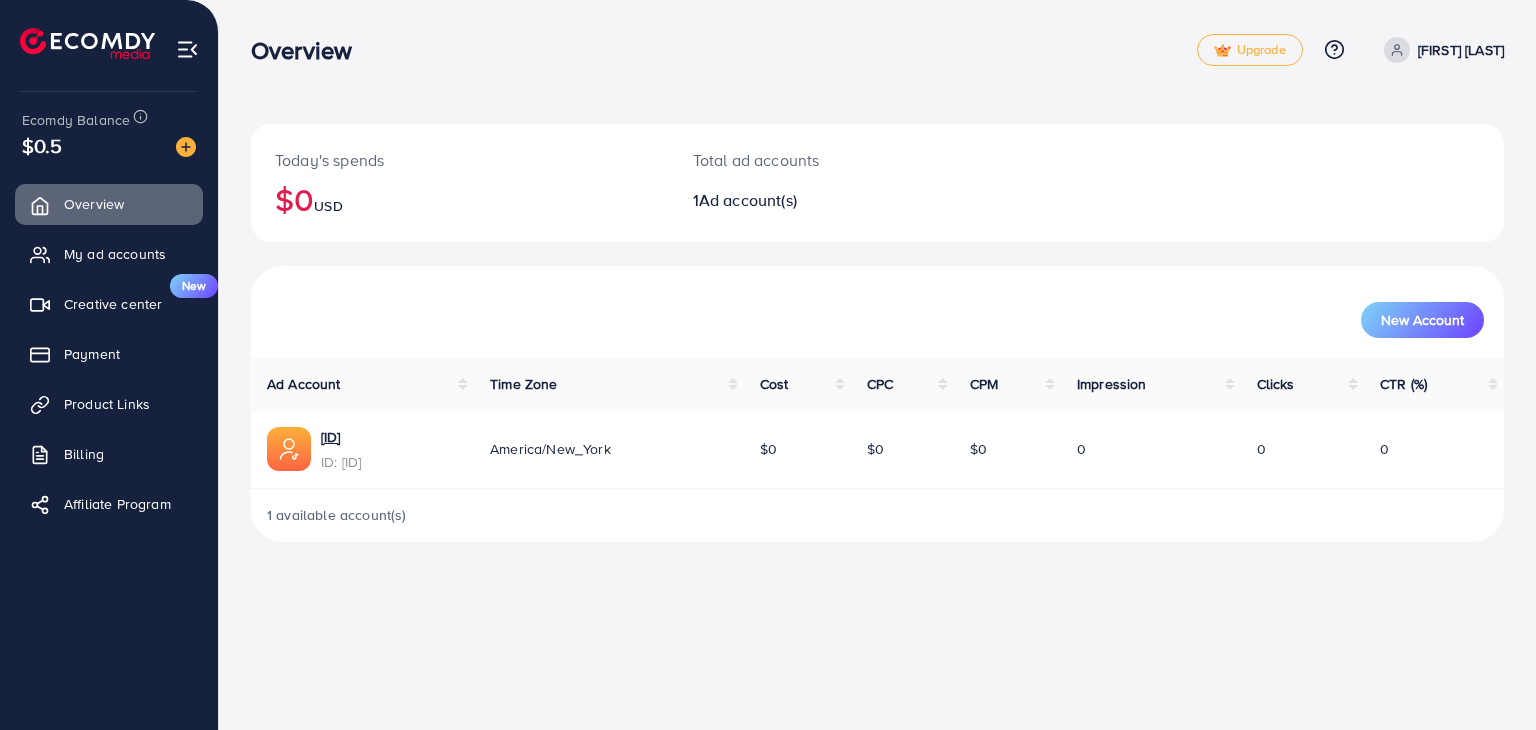 click at bounding box center (187, 49) 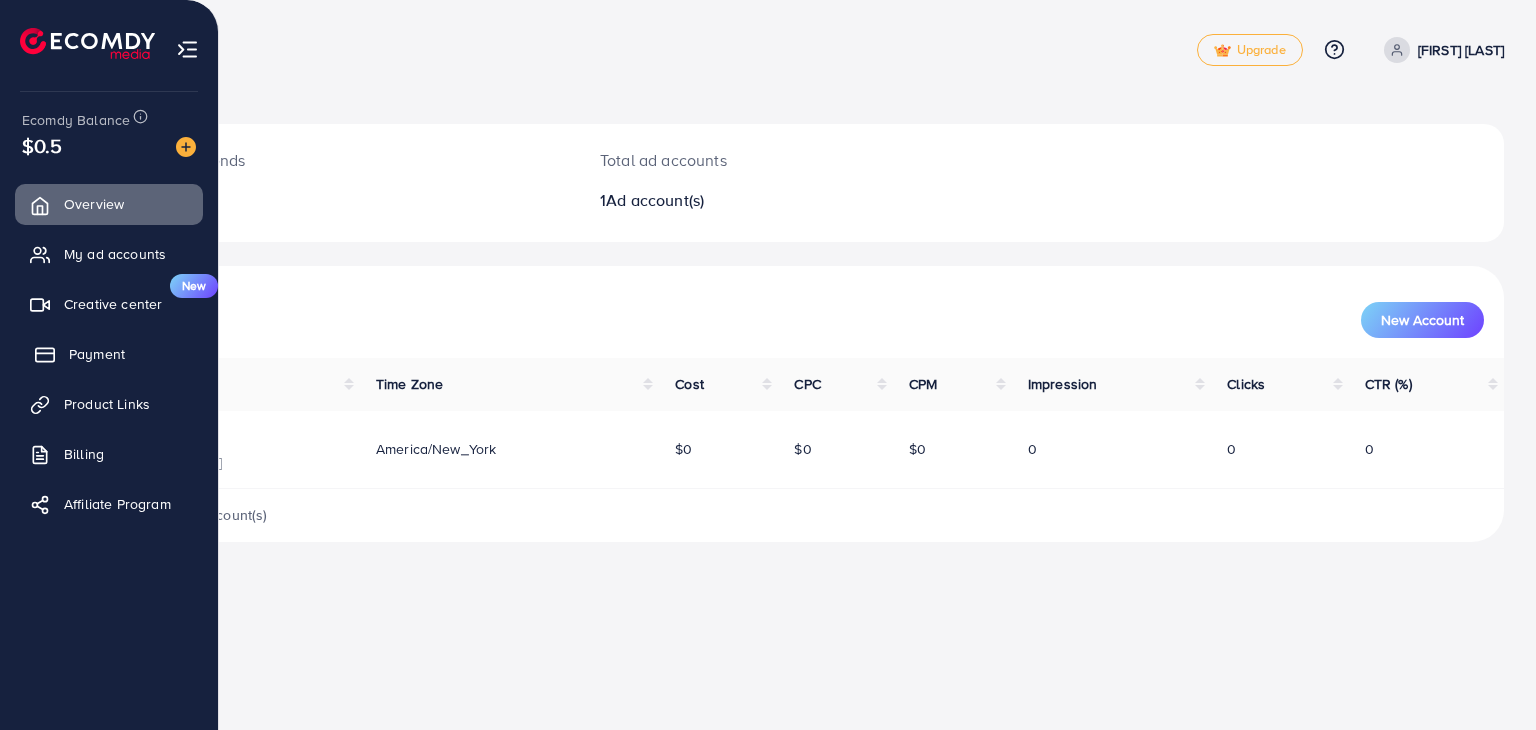 click on "Payment" at bounding box center [97, 354] 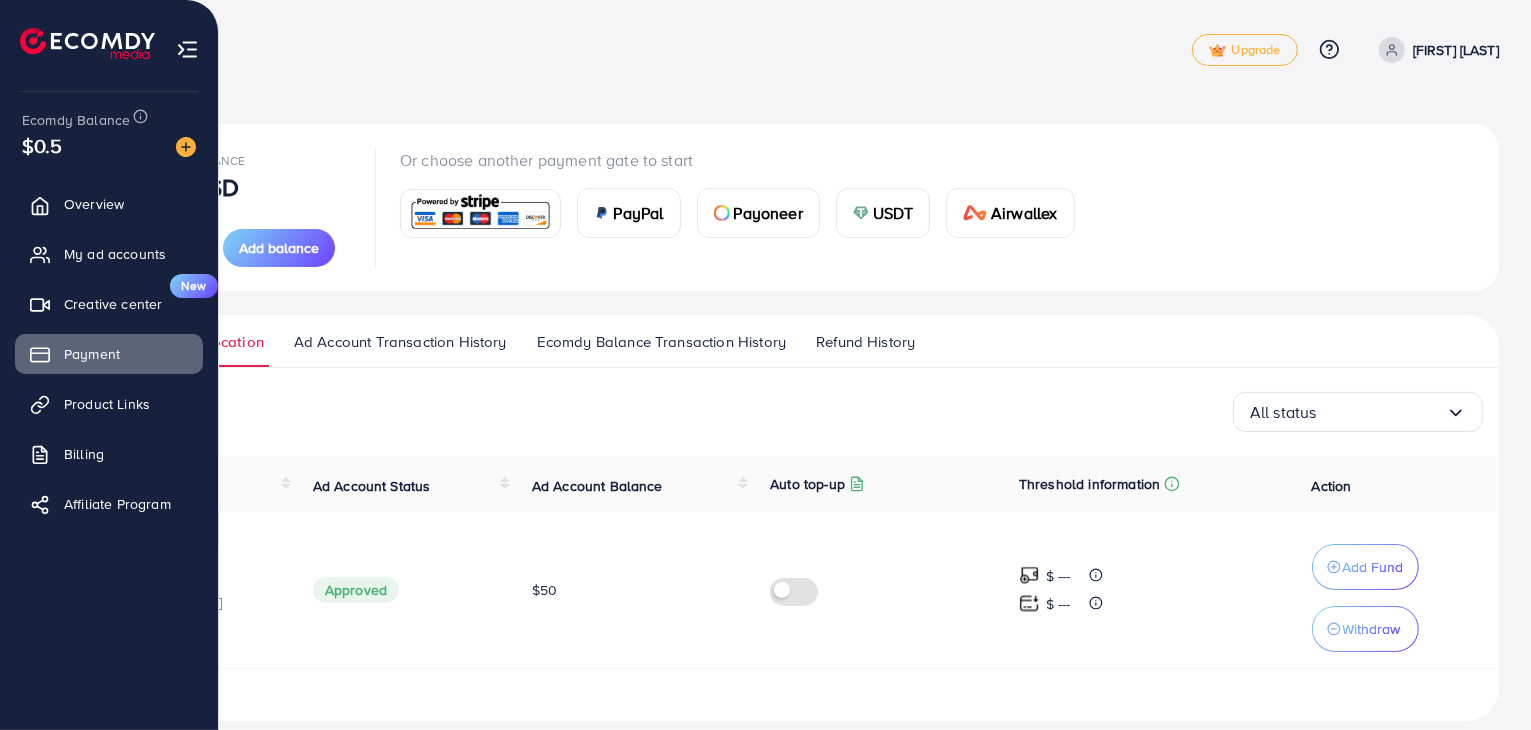 click at bounding box center [187, 49] 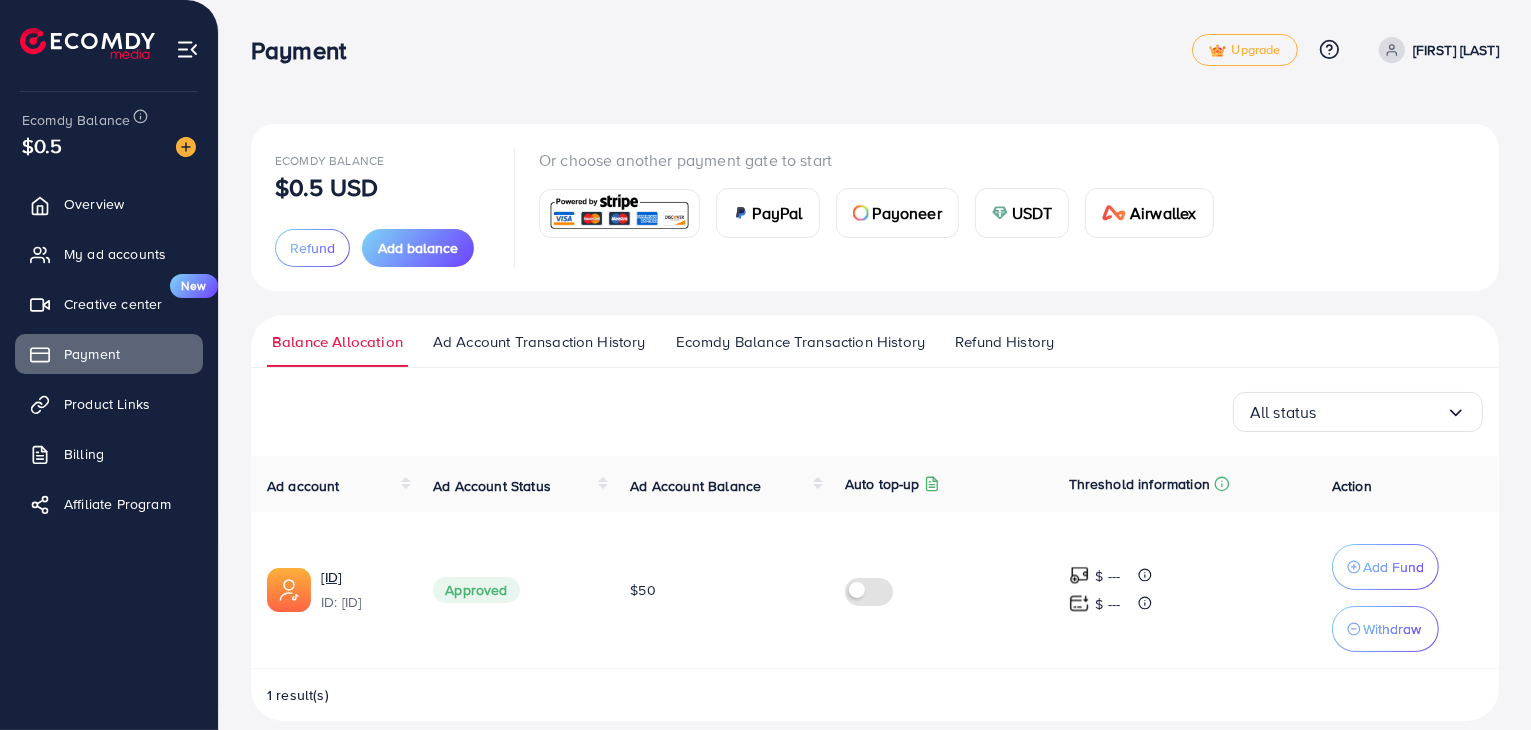 click on "Upgrade  Help Center Contact Support Plans and Pricing Term and policy About Us  [FIRST] [LAST]  Profile Log out" at bounding box center [1345, 50] 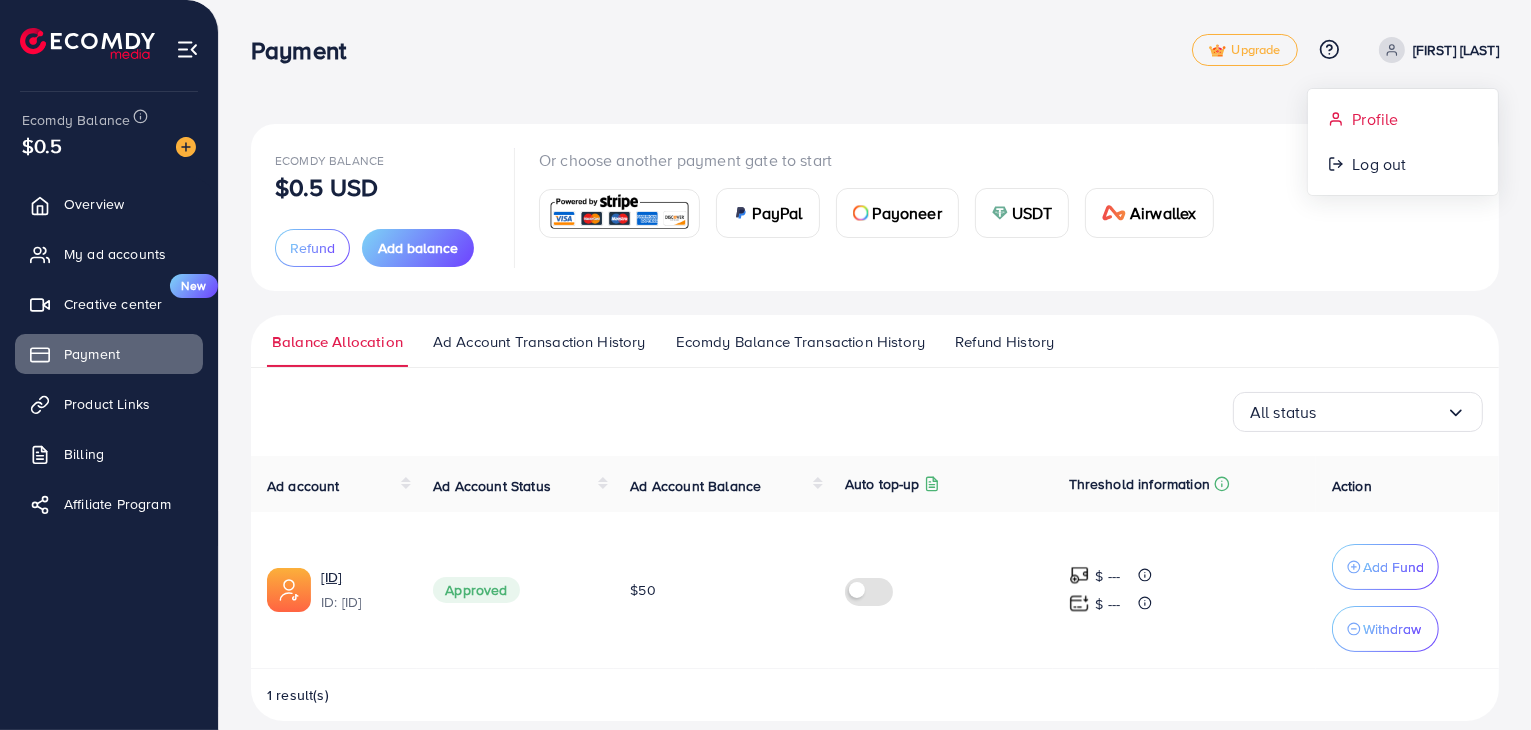 click on "Profile" at bounding box center (1375, 119) 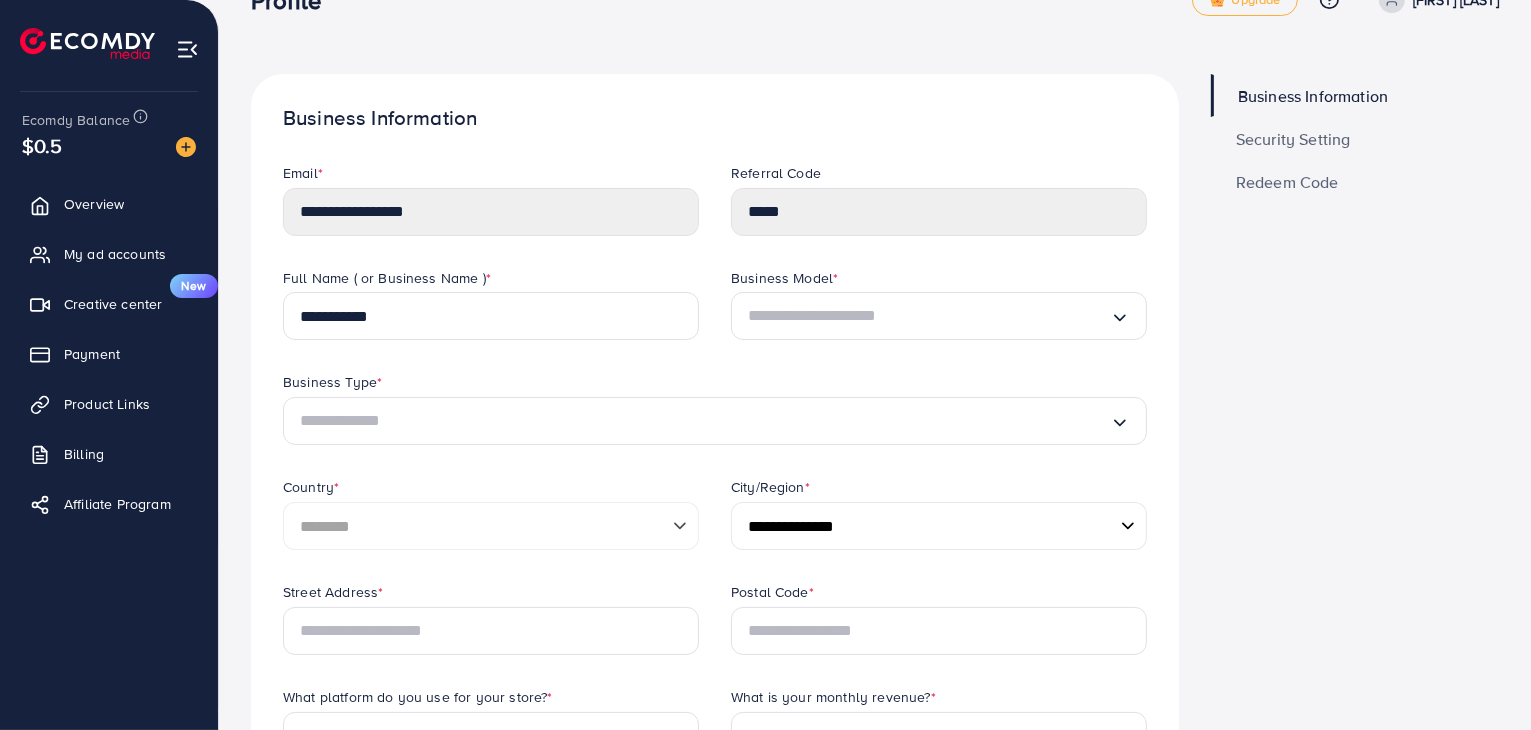 scroll, scrollTop: 0, scrollLeft: 0, axis: both 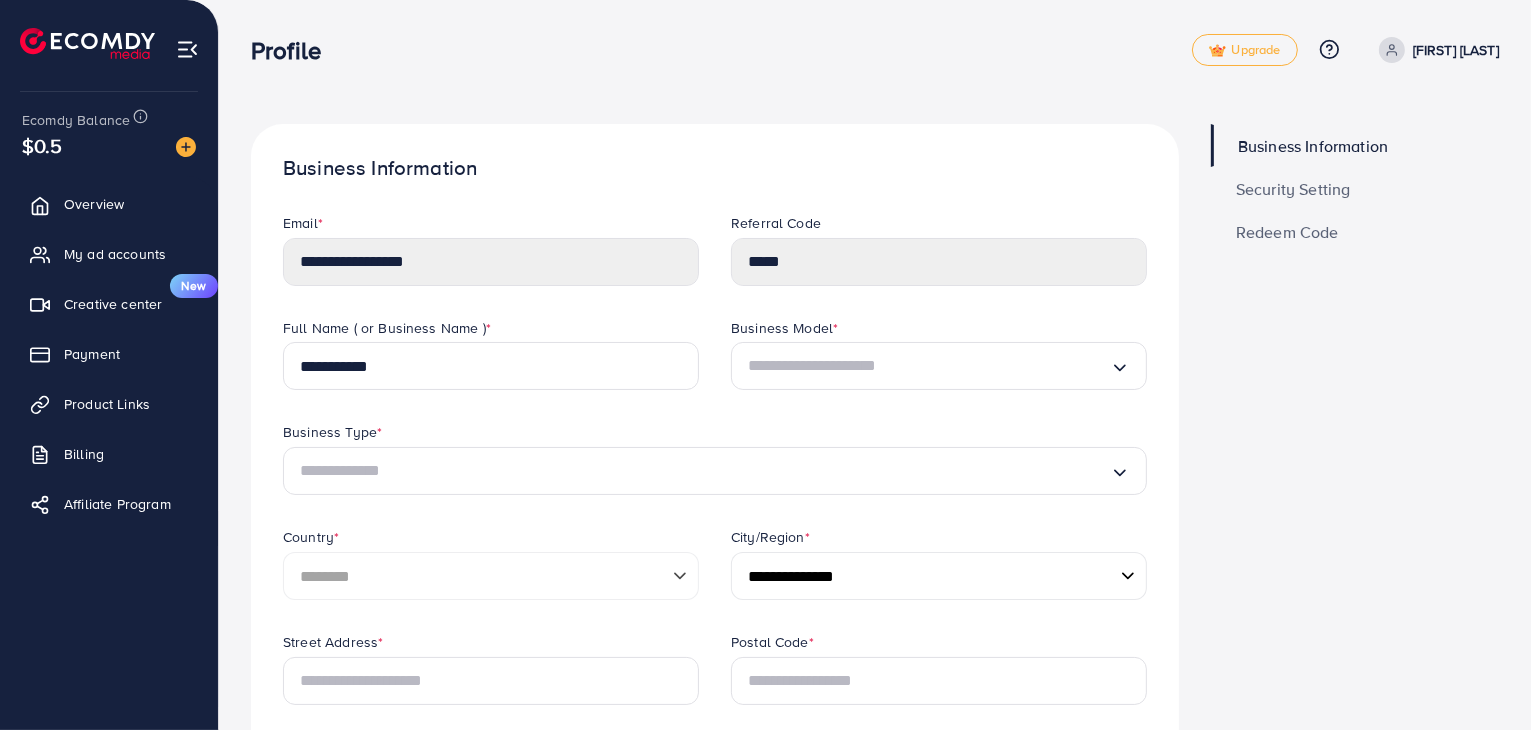 click on "Security Setting" at bounding box center (1293, 189) 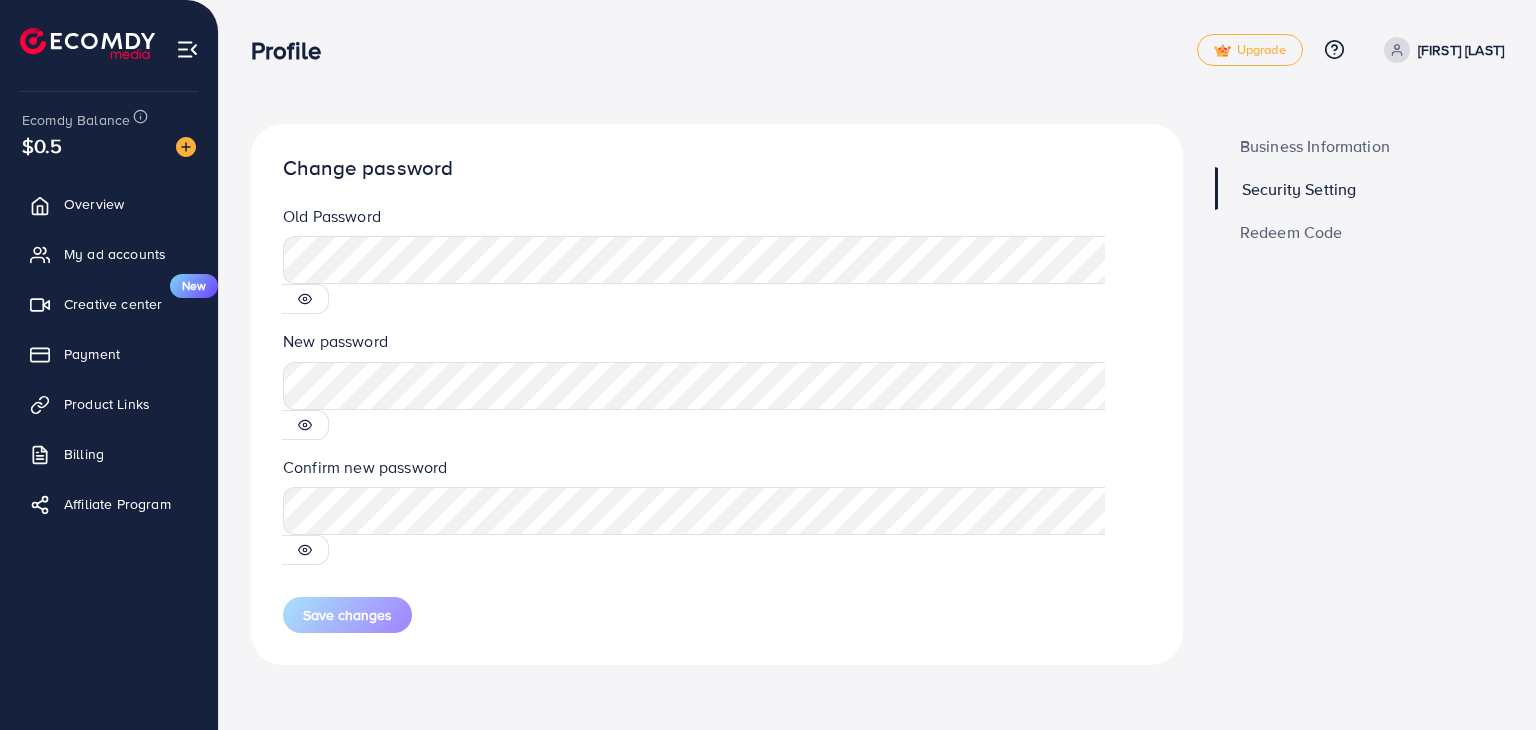 click on "Redeem Code" at bounding box center (1359, 231) 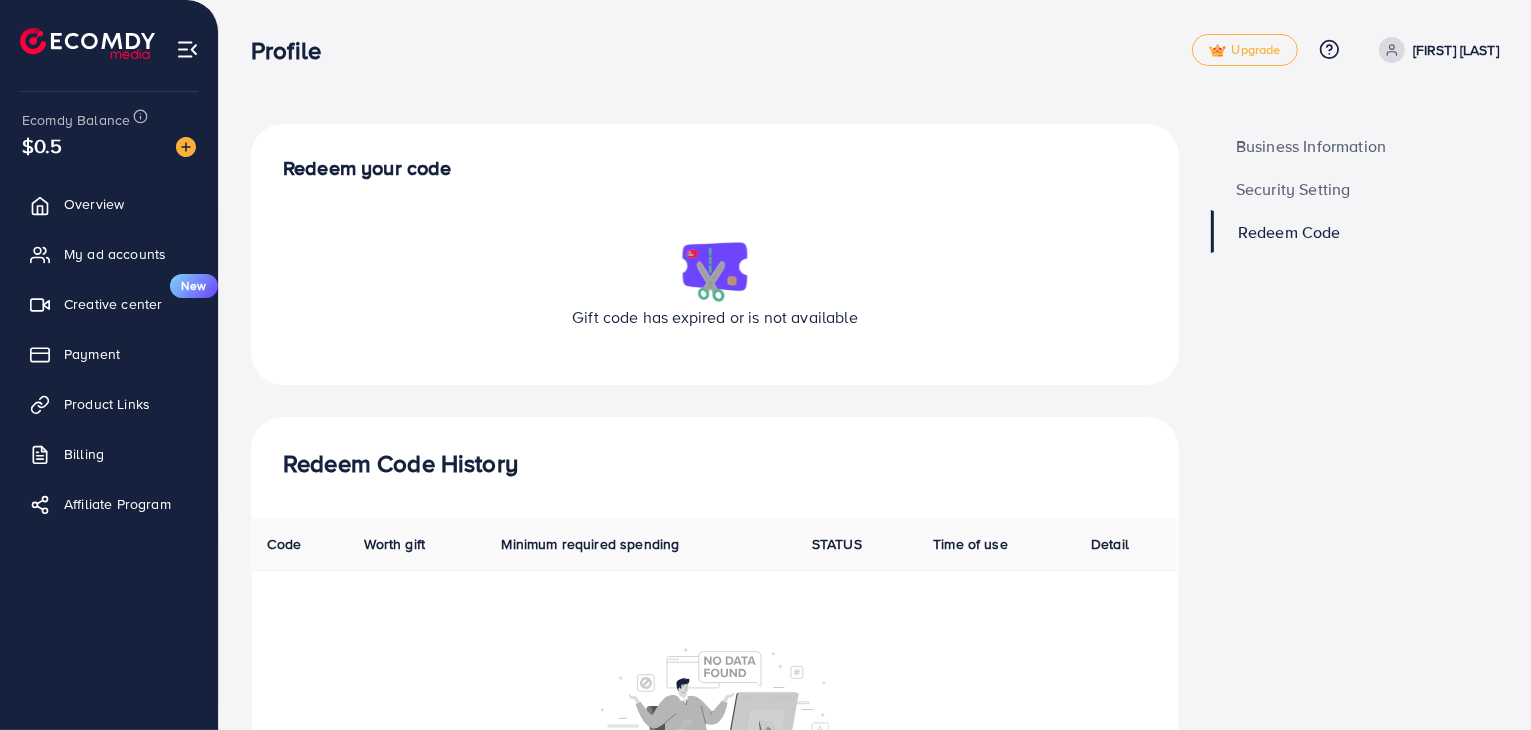 scroll, scrollTop: 187, scrollLeft: 0, axis: vertical 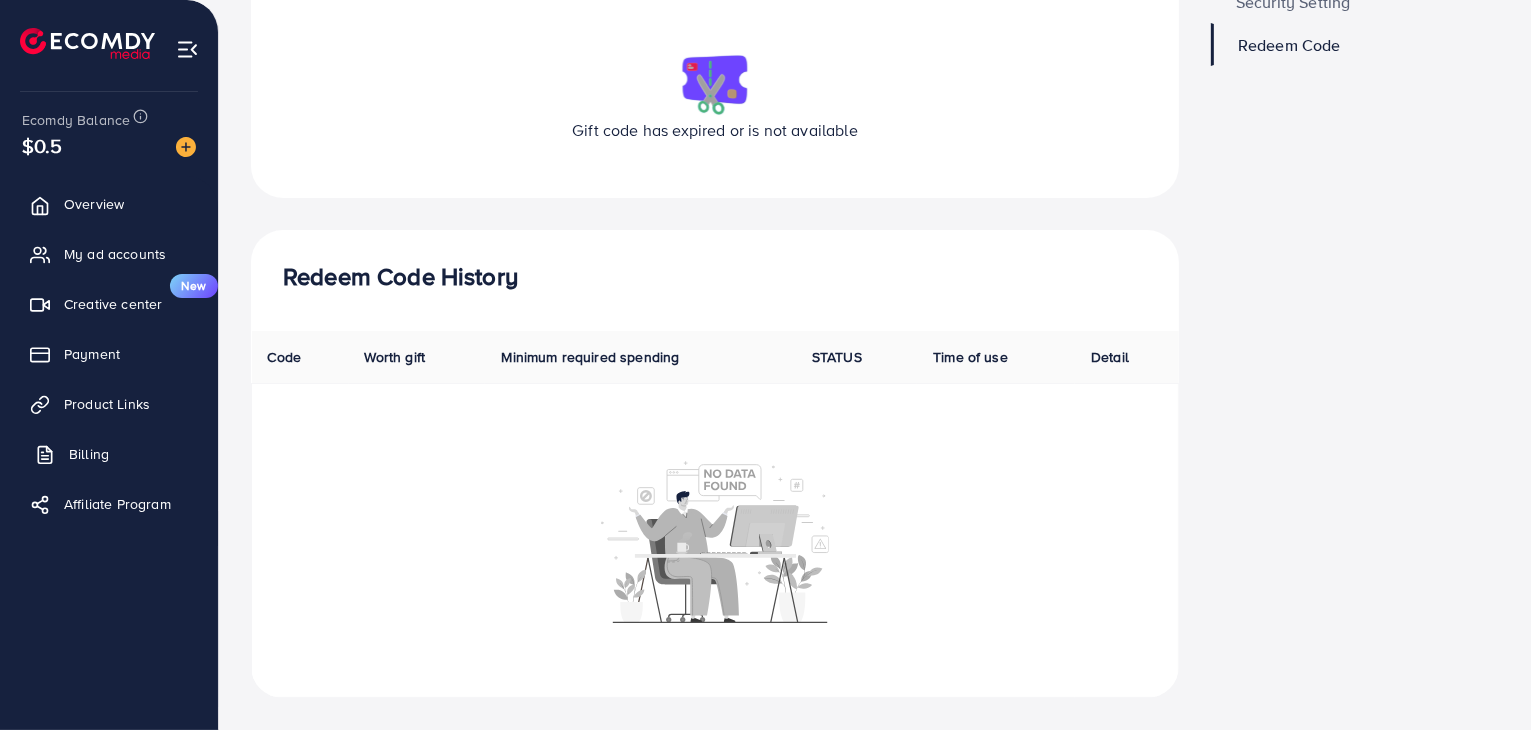 click on "Billing" at bounding box center [109, 454] 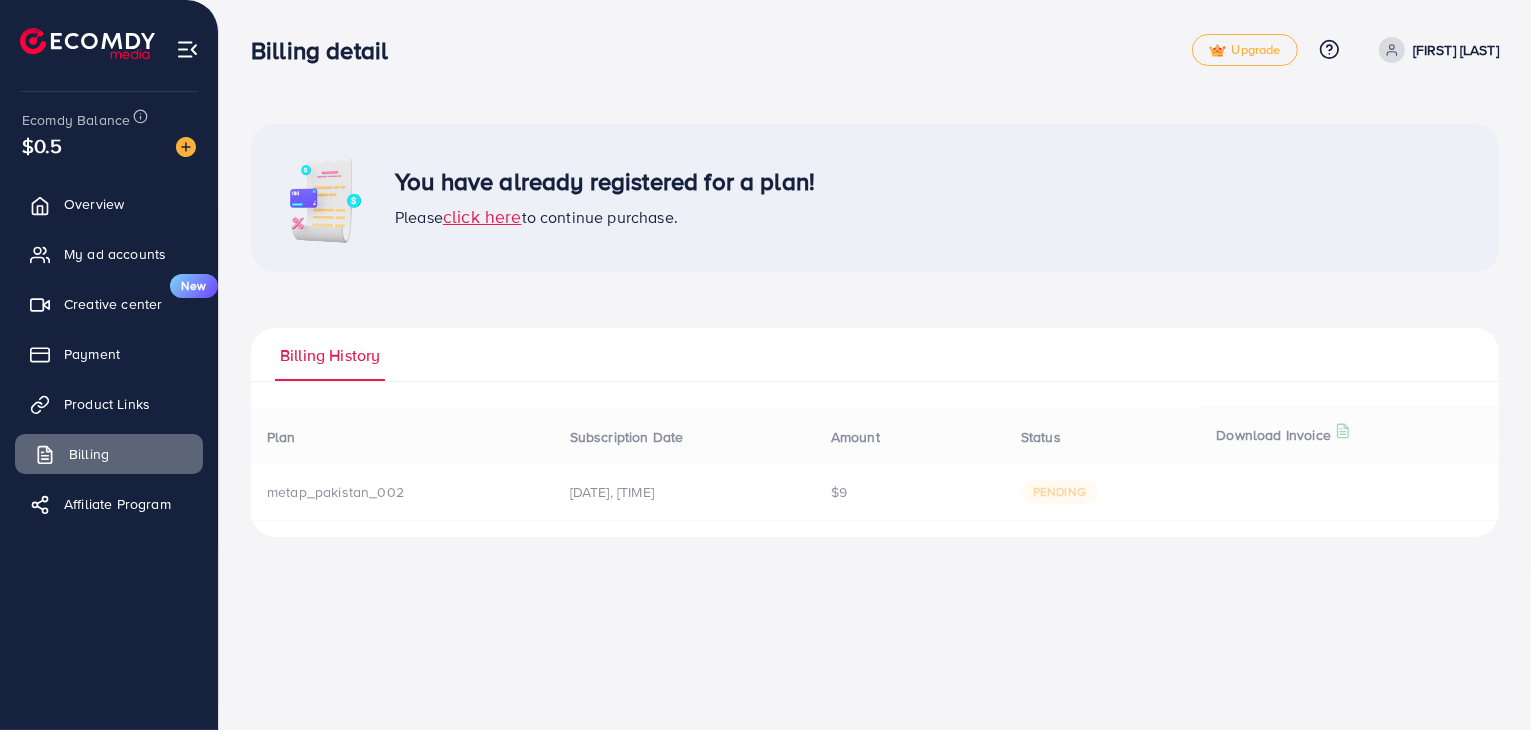 scroll, scrollTop: 0, scrollLeft: 0, axis: both 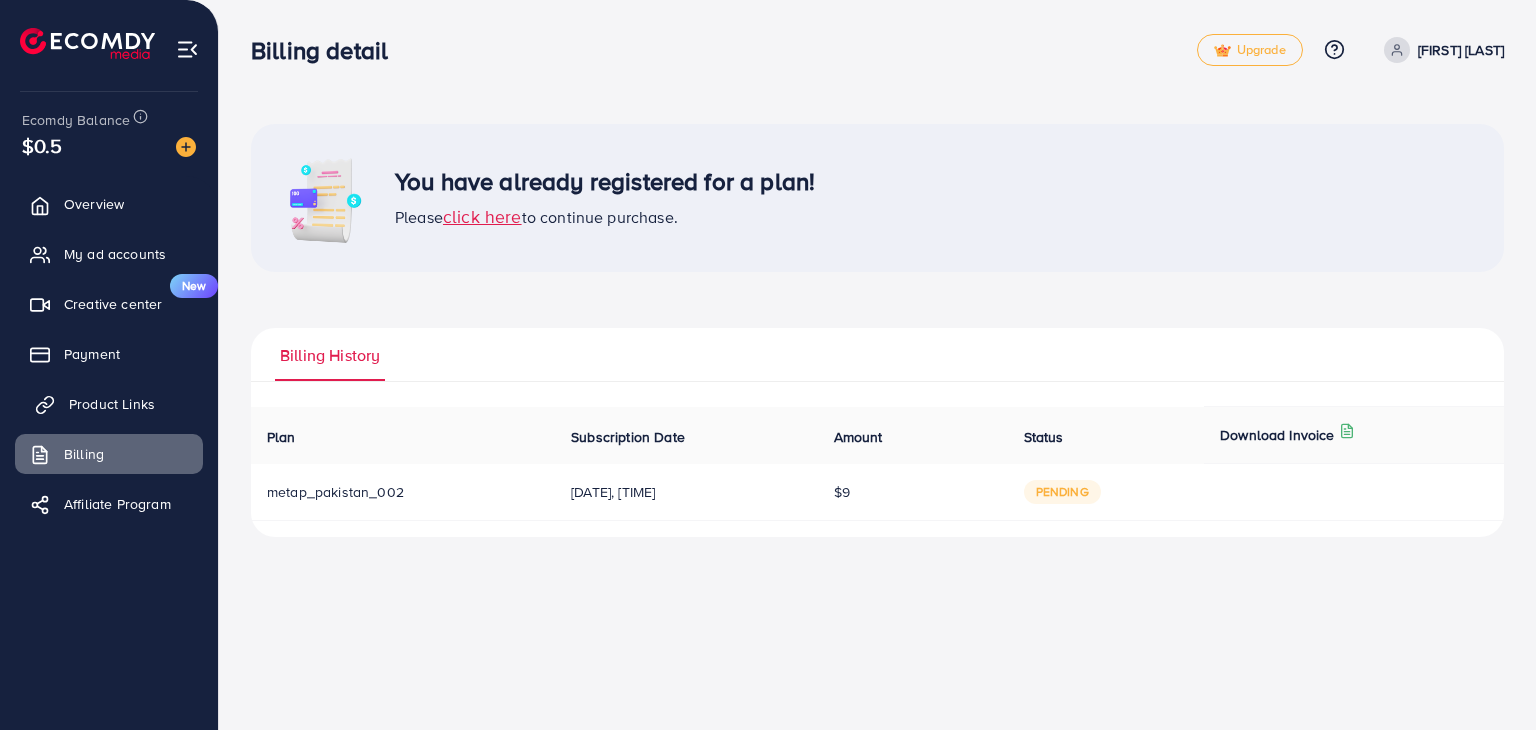 click on "Product Links" at bounding box center [112, 404] 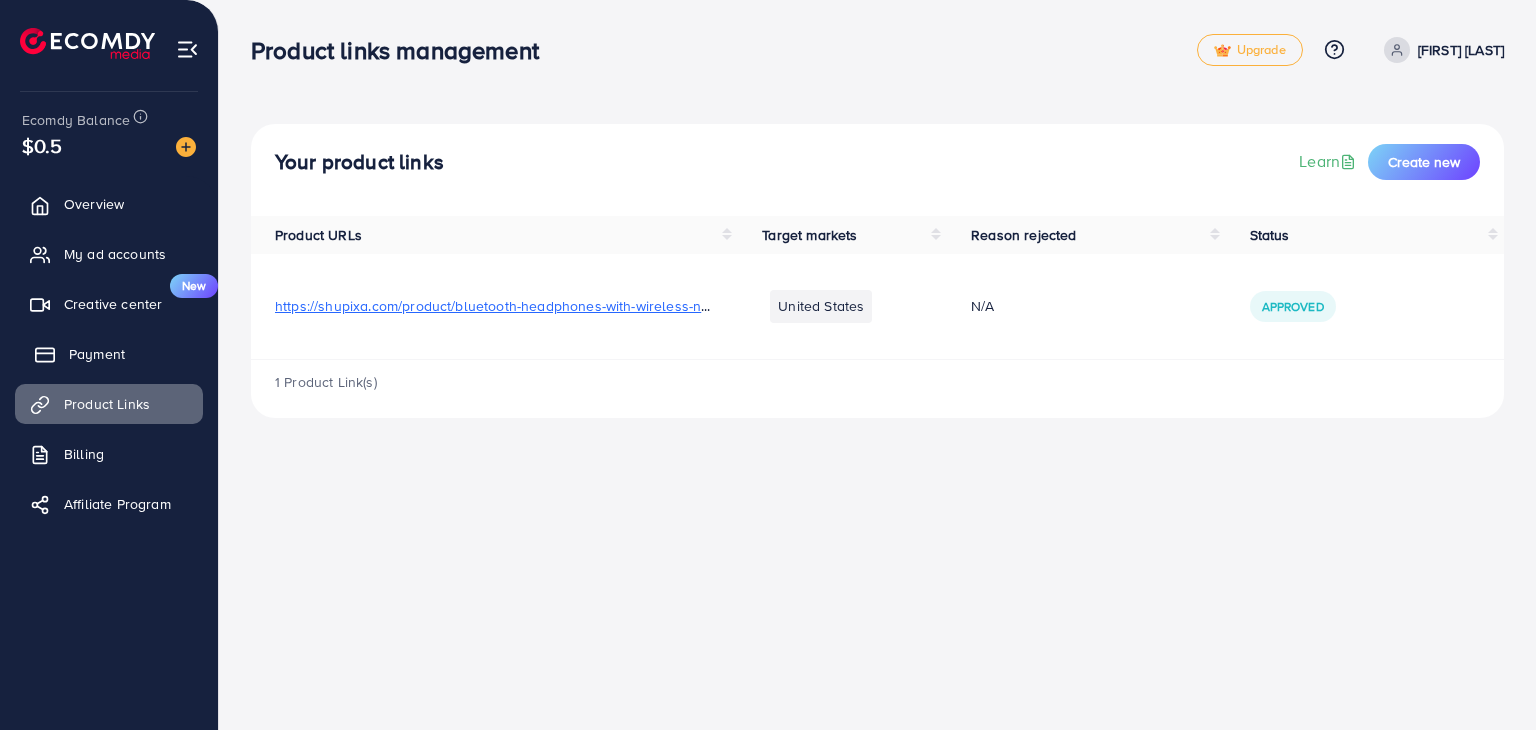 click on "Payment" at bounding box center (97, 354) 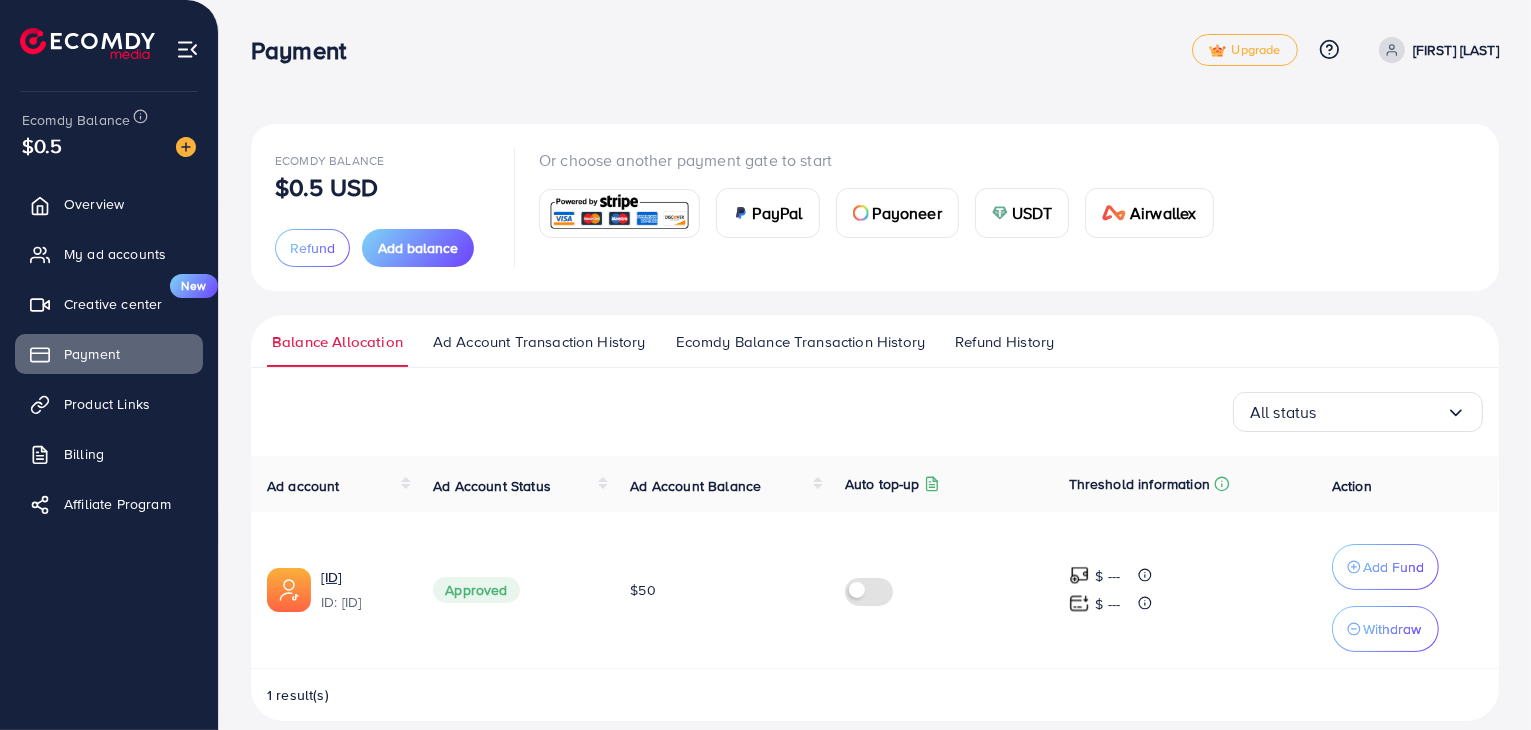 click on "Ad Account Transaction History" at bounding box center [539, 342] 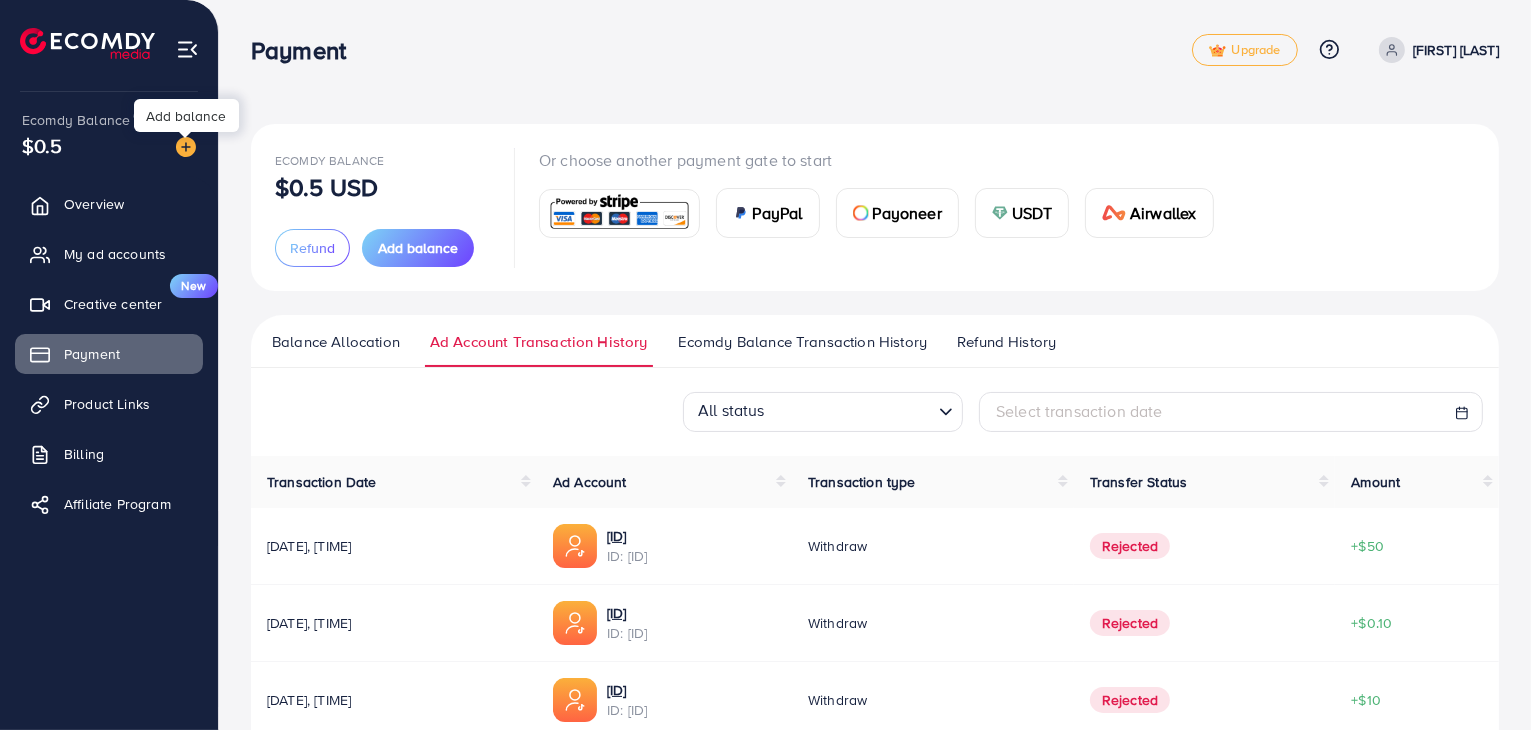 click at bounding box center [186, 147] 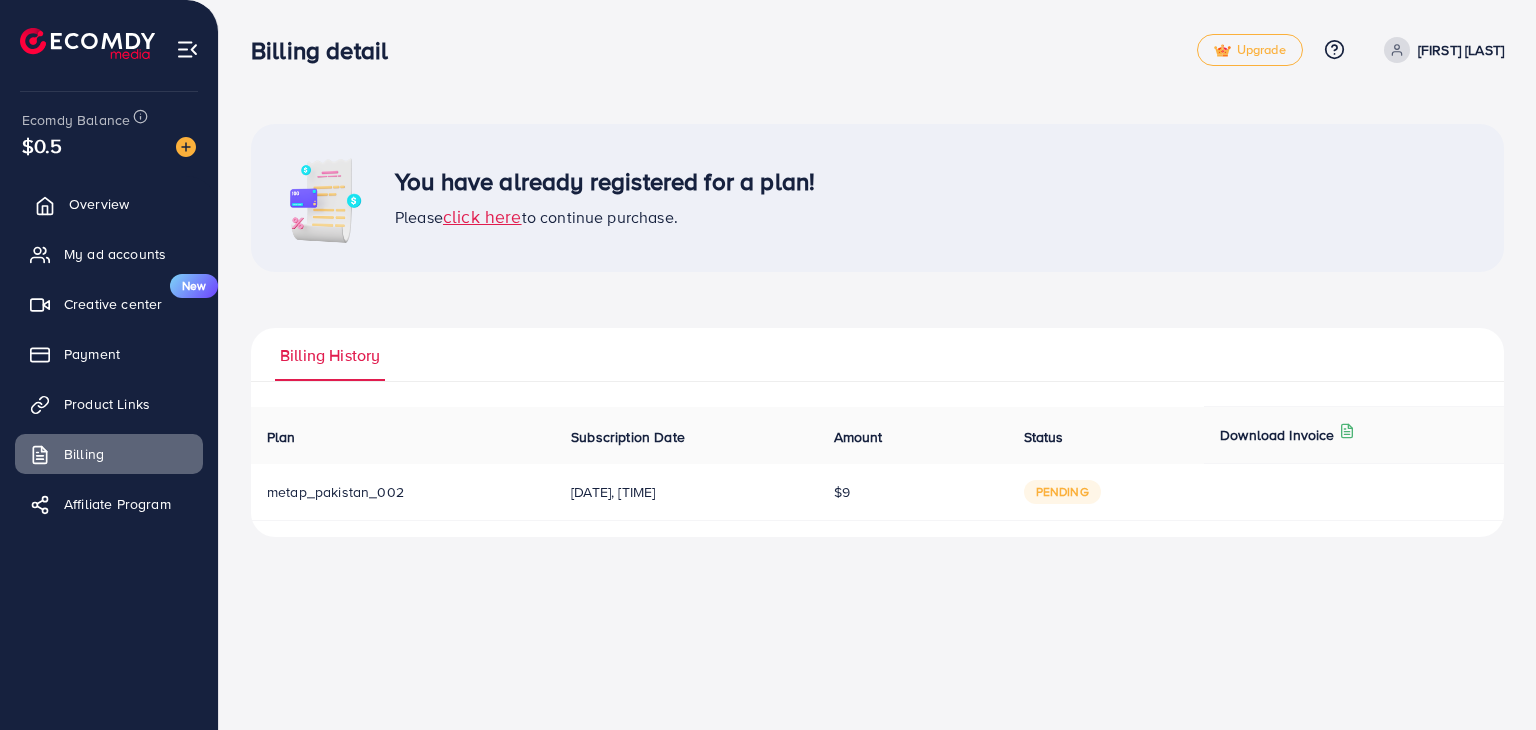 click on "Overview" at bounding box center (99, 204) 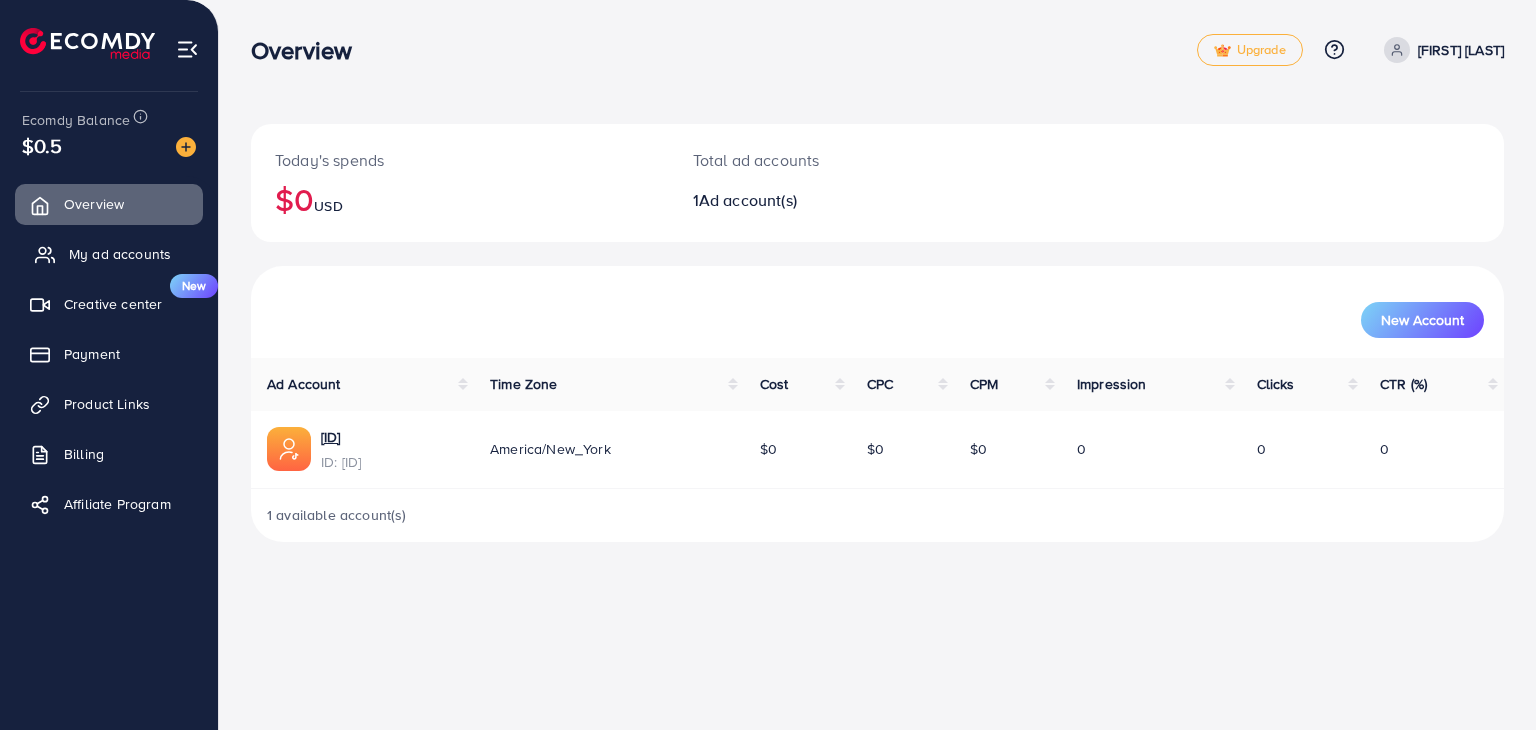 click on "My ad accounts" at bounding box center (120, 254) 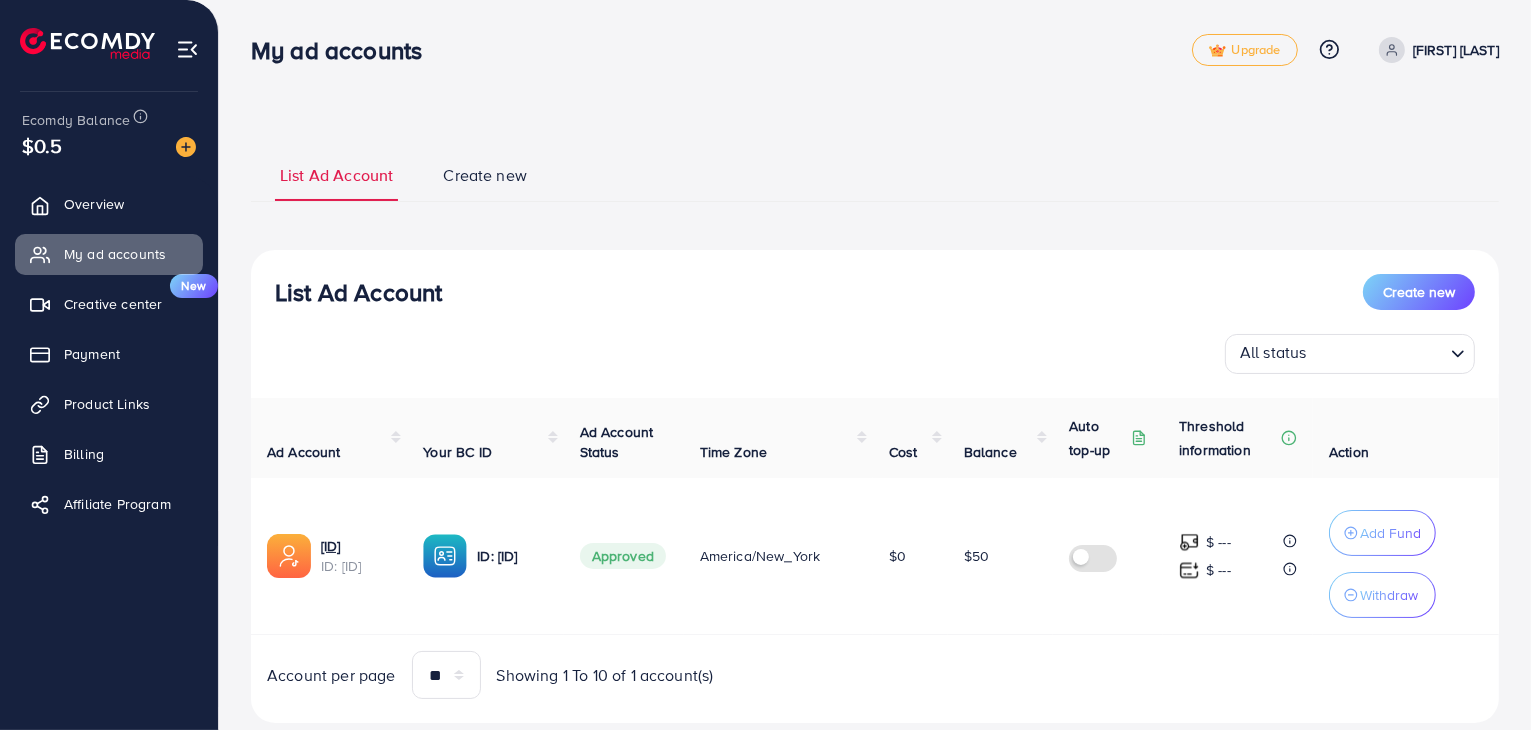 click at bounding box center (1378, 354) 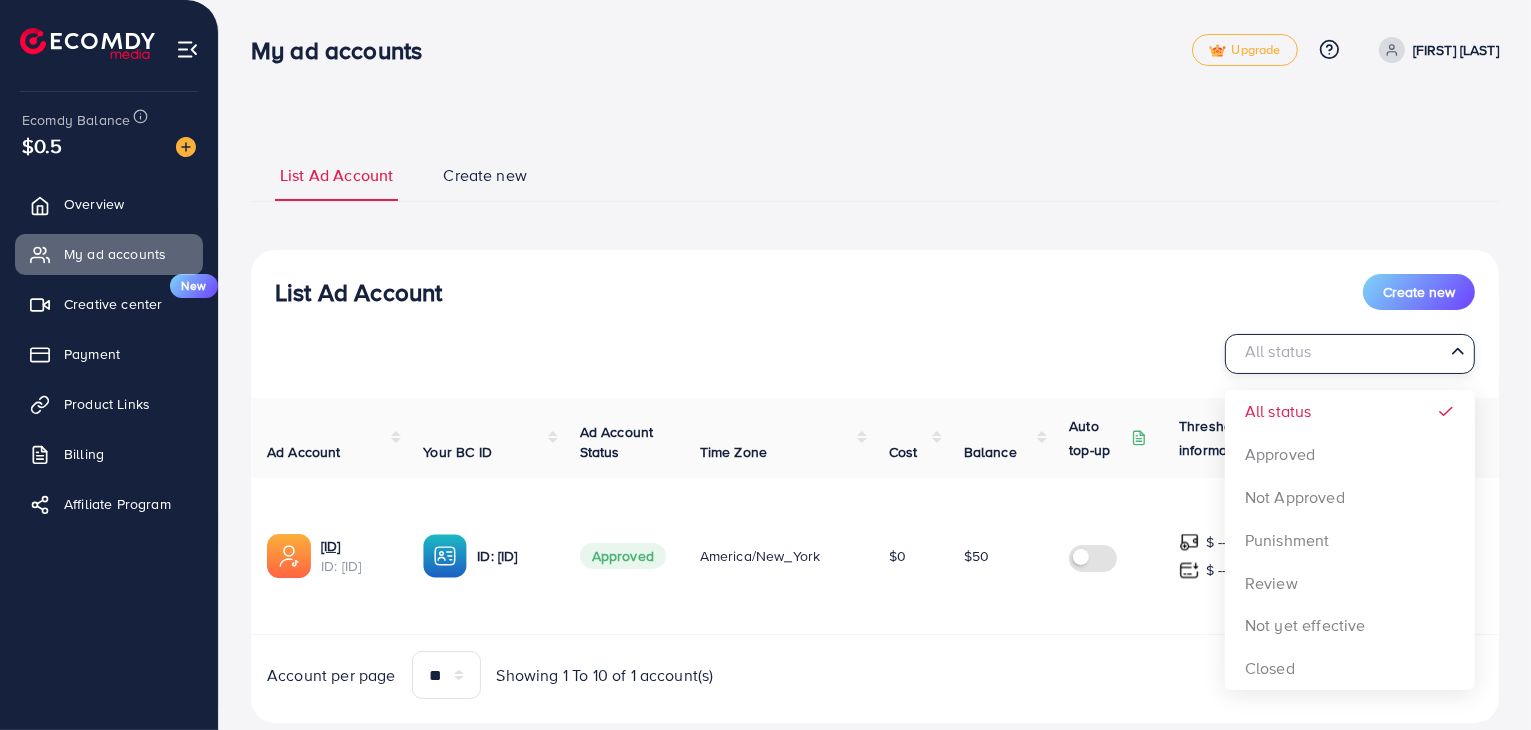 click on "List Ad Account Create new  List Ad Account   Create new
All status
Loading...
All status
Approved
Not Approved
Punishment
Review
Not yet effective
Closed
Ad Account Your BC ID Ad Account Status Time Zone Cost Balance Auto top-up Threshold information Action            [ID]  ID: [ID] ID: [ID]  Approved   America/New_York   $0   $50   $ ---   $ ---   Add Fund   Withdraw           Account per page  ** ** ** ***  Showing 1 To 10 of 1 account(s)   Step 1: TikTok For Business Account   Connect to TikTok for Business to access all of your business account in one place   Connect TikTok For Business   Connect  If you don't have any account, you can  Create New.  By connecting your account, you agree to our   TikTok Business Product (Data) Terms   Create New  Currency" at bounding box center (875, 435) 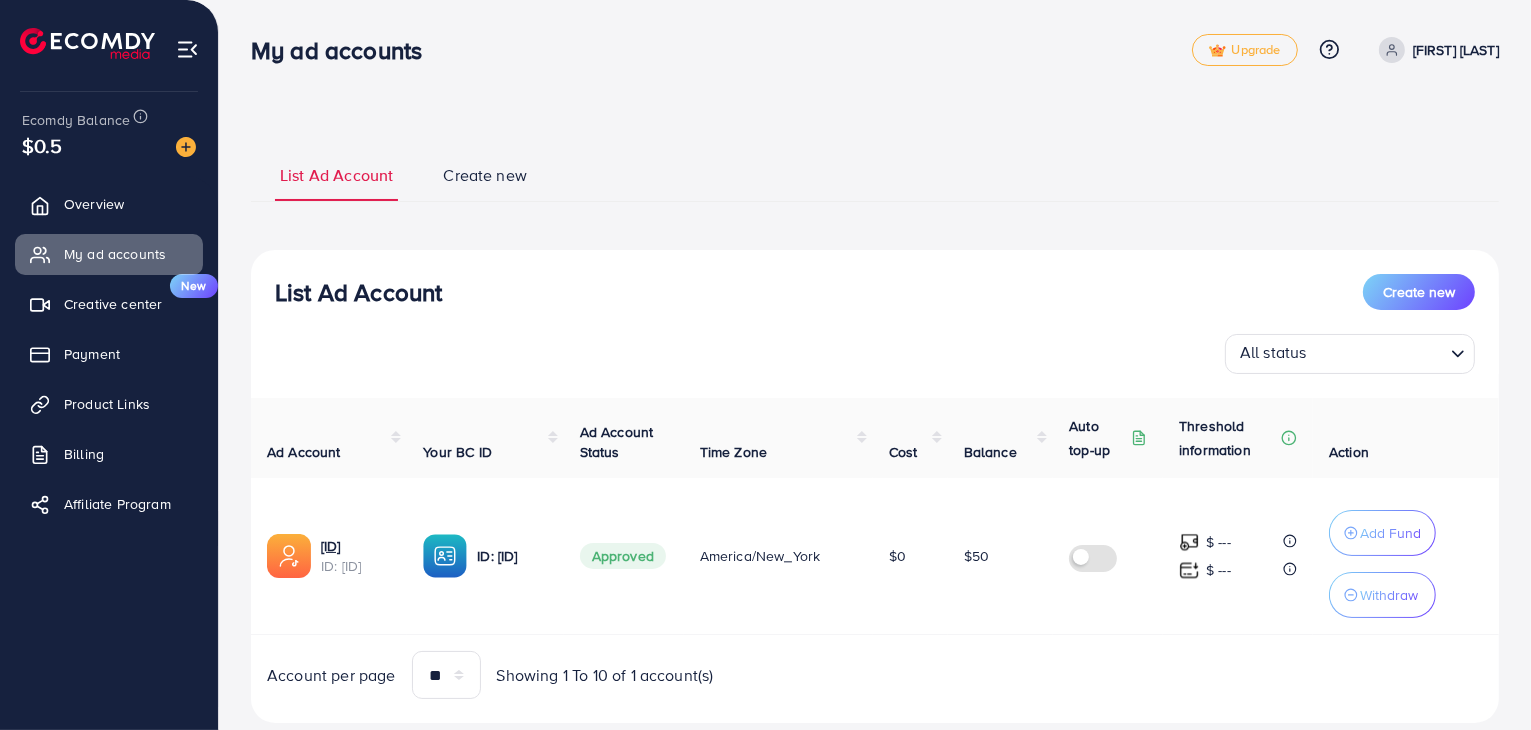 click on "List Ad Account Create new  List Ad Account   Create new
All status
Loading...                   Ad Account Your BC ID Ad Account Status Time Zone Cost Balance Auto top-up Threshold information Action            [ID]  ID: [ID] ID: [ID]  Approved   America/New_York   $0   $50   $ ---   $ ---   Add Fund   Withdraw           Account per page  ** ** ** ***  Showing 1 To 10 of 1 account(s)   Step 1: TikTok For Business Account   Connect to TikTok for Business to access all of your business account in one place   Connect TikTok For Business   Connect  If you don't have any account, you can  Create New.  By connecting your account, you agree to our   TikTok Business Product (Data) Terms   Step 2: TikTok For Business Center   Business Center is a powerful business management tool that lets organizations  No Business account found  Create New   Step 3: TikTok Ad Account   Create a TikTok Ad account  Business Center name Currency" at bounding box center [875, 389] 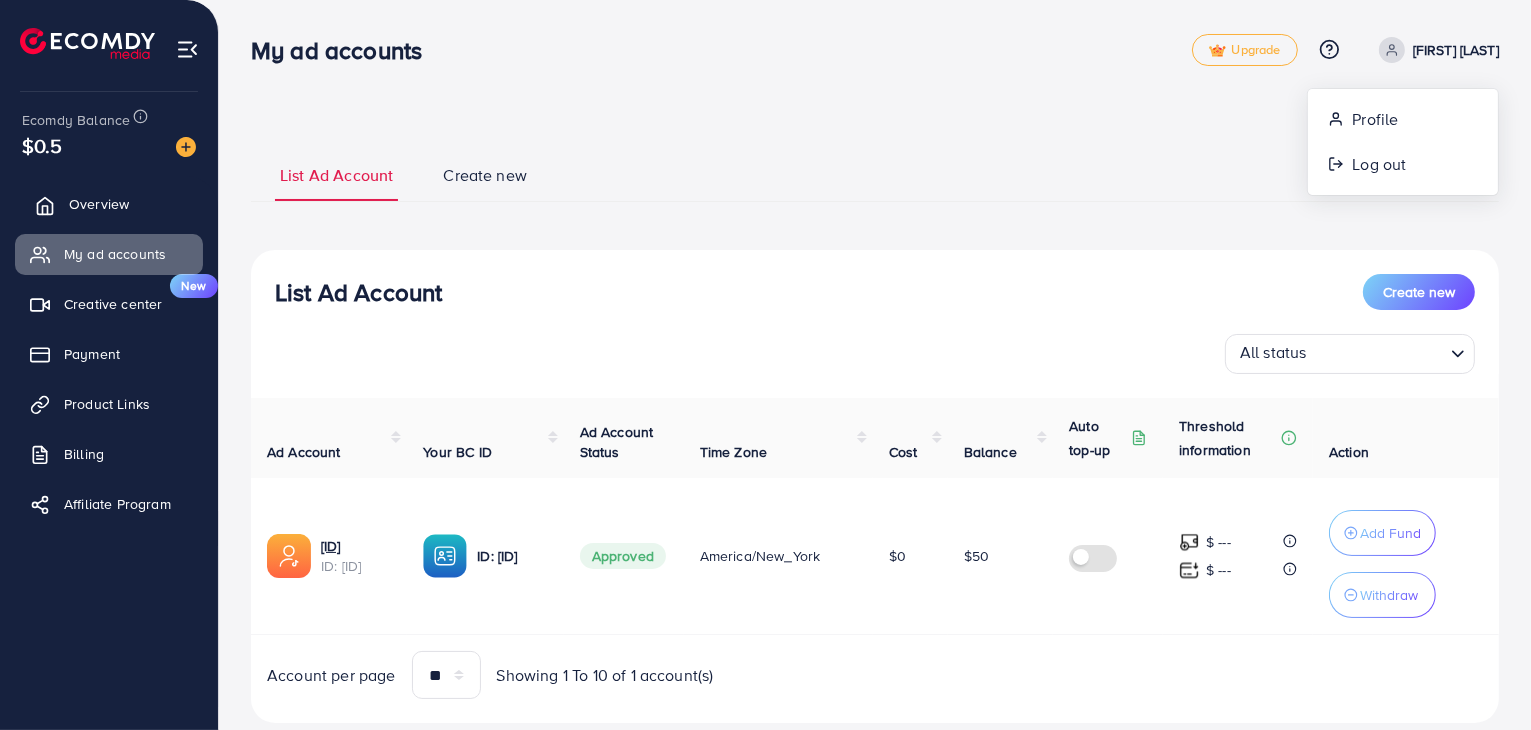 click on "Overview" at bounding box center [99, 204] 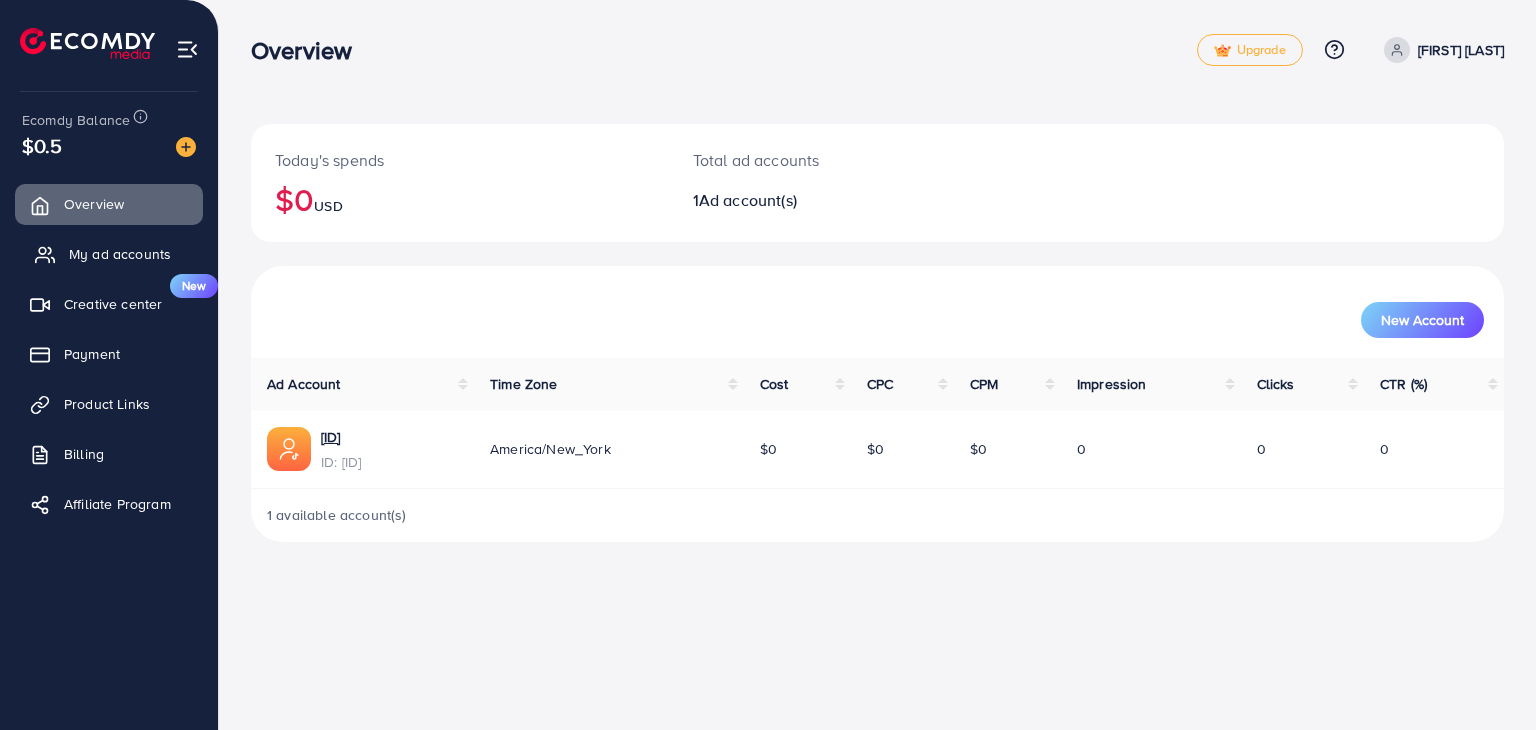click on "My ad accounts" at bounding box center [120, 254] 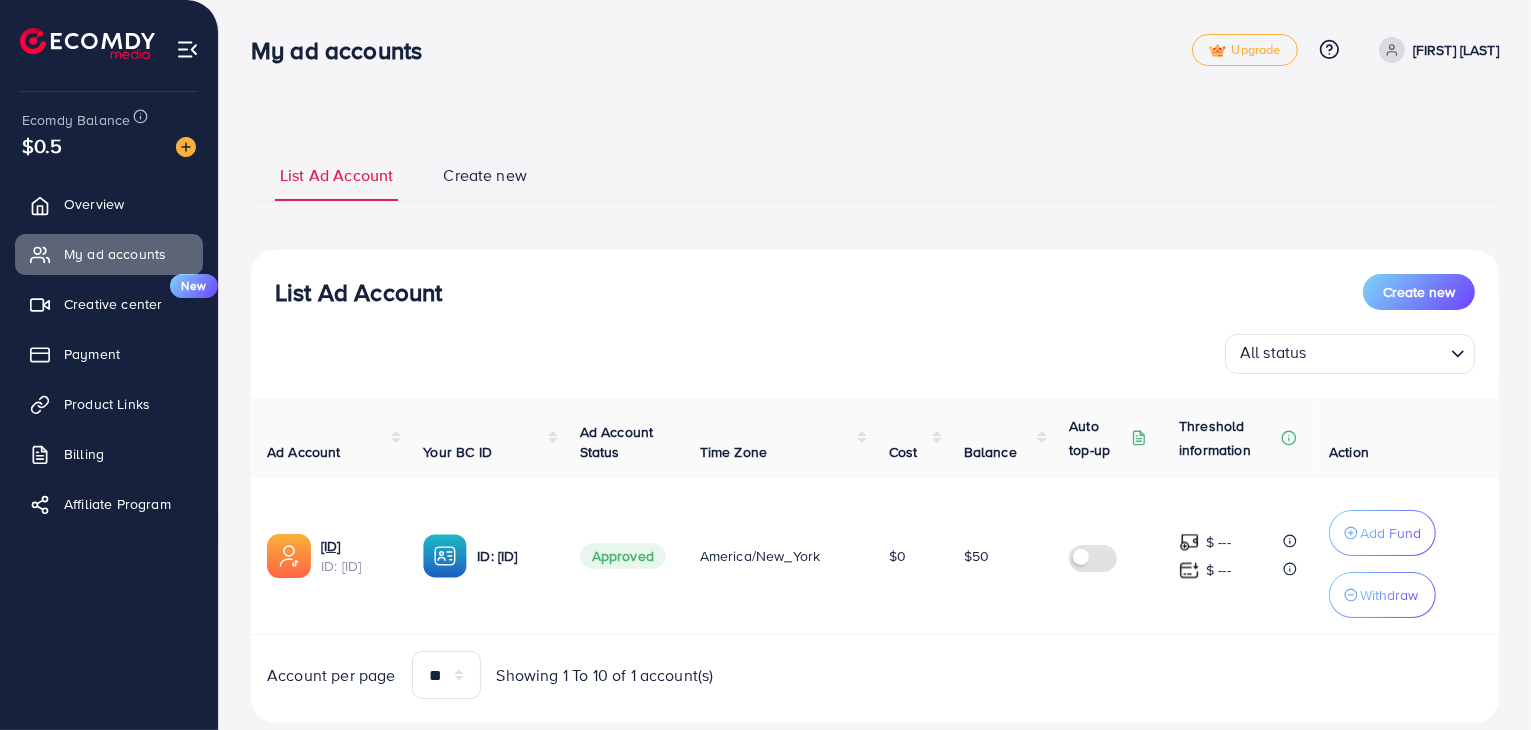 scroll, scrollTop: 48, scrollLeft: 0, axis: vertical 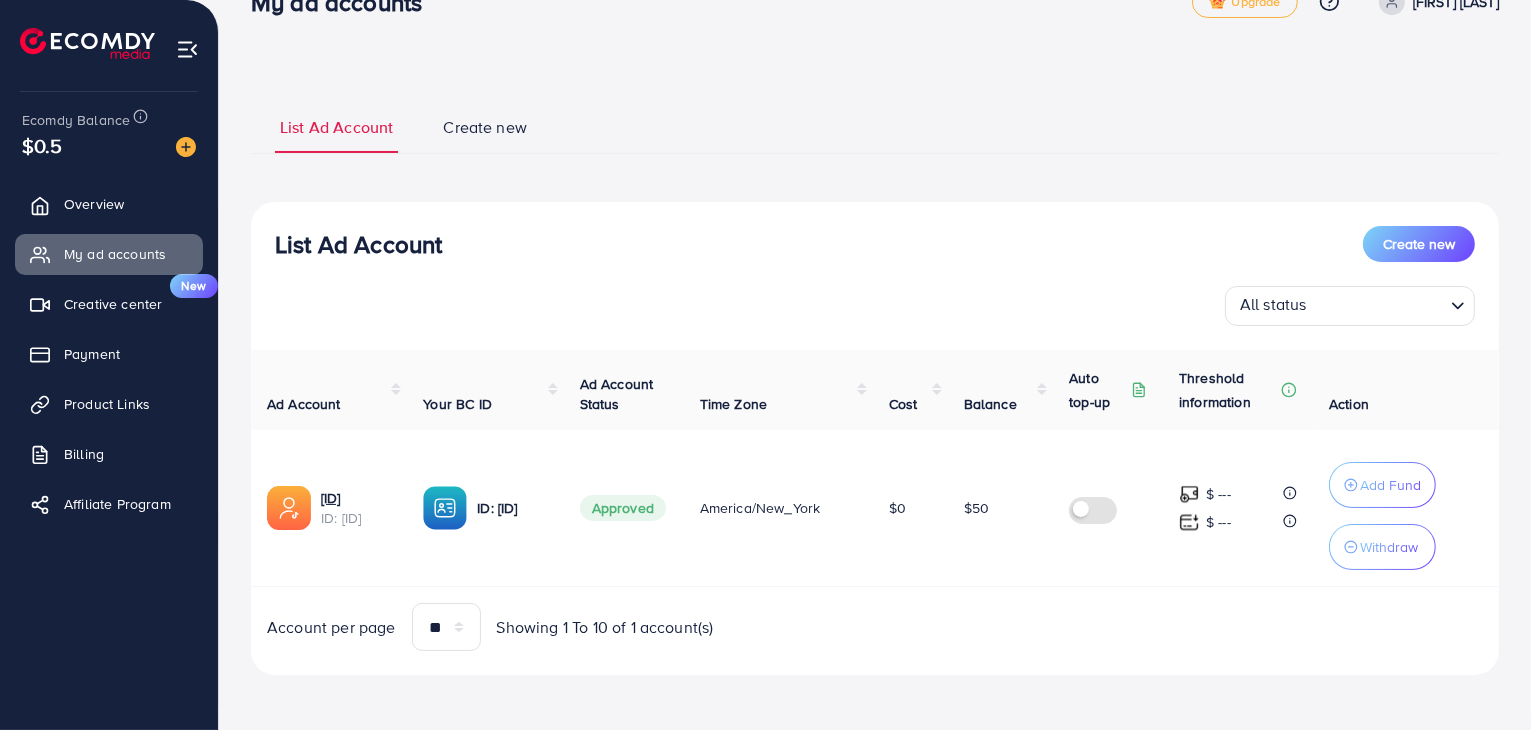 click at bounding box center (1378, 306) 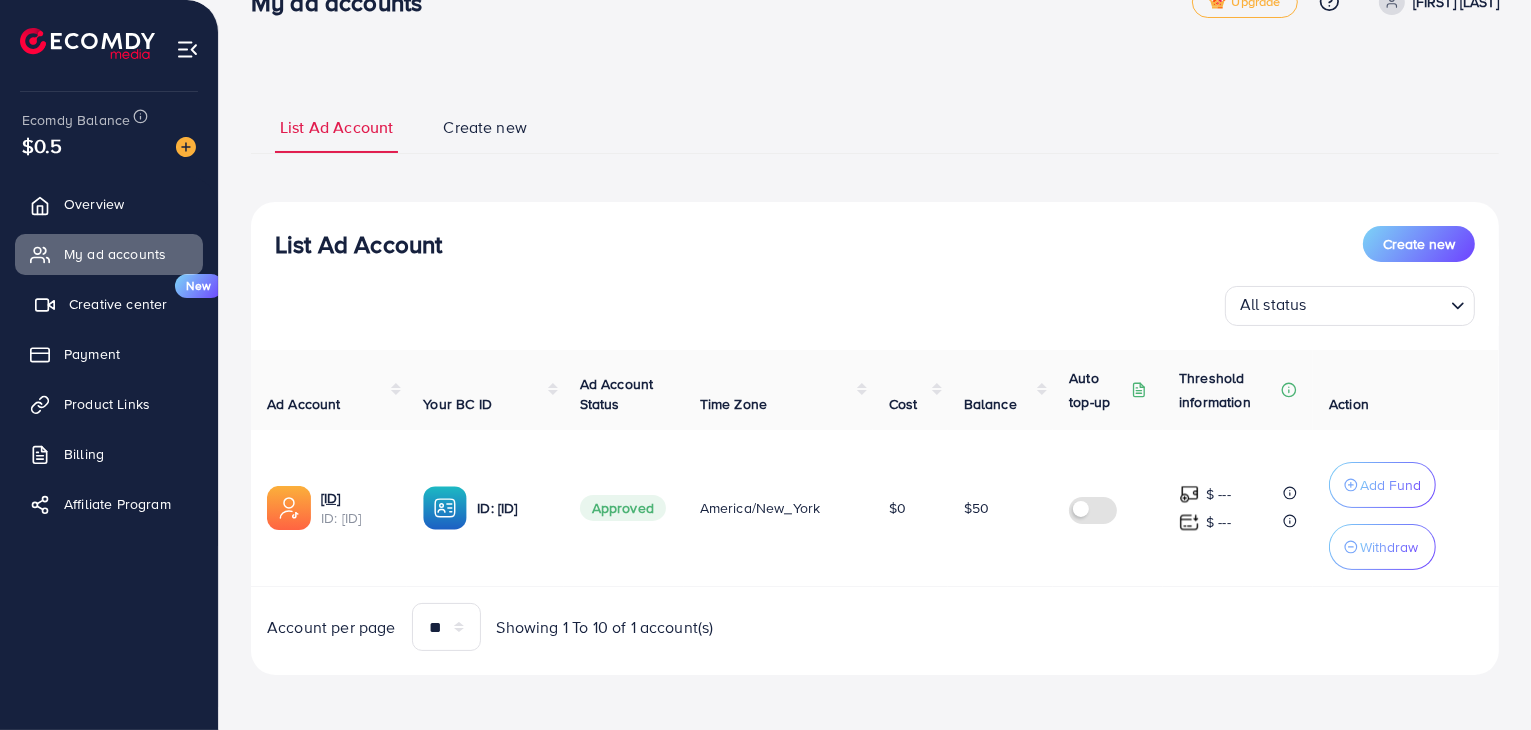 click on "Creative center  New" at bounding box center [109, 304] 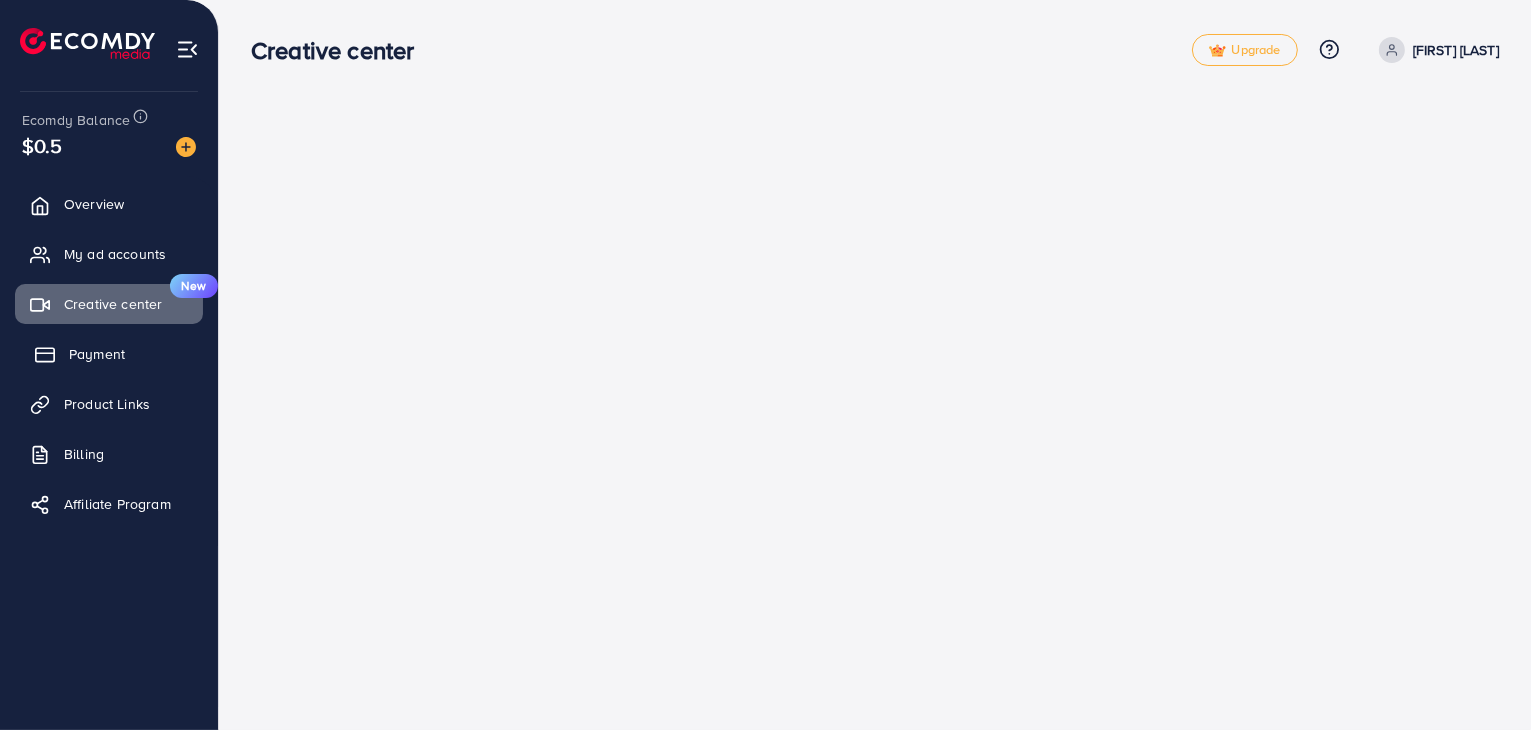 click on "Payment" at bounding box center [97, 354] 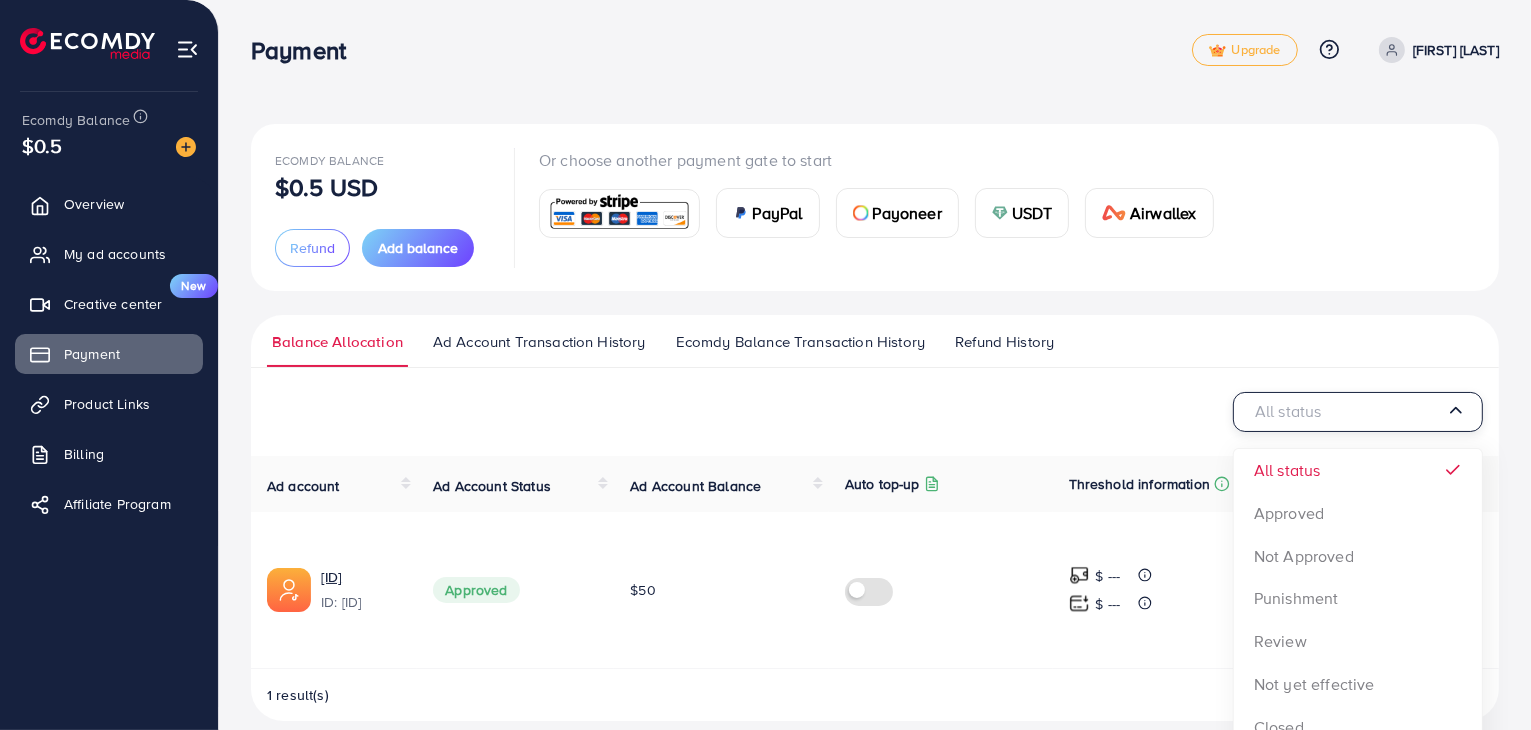 click on "All status" at bounding box center [1348, 412] 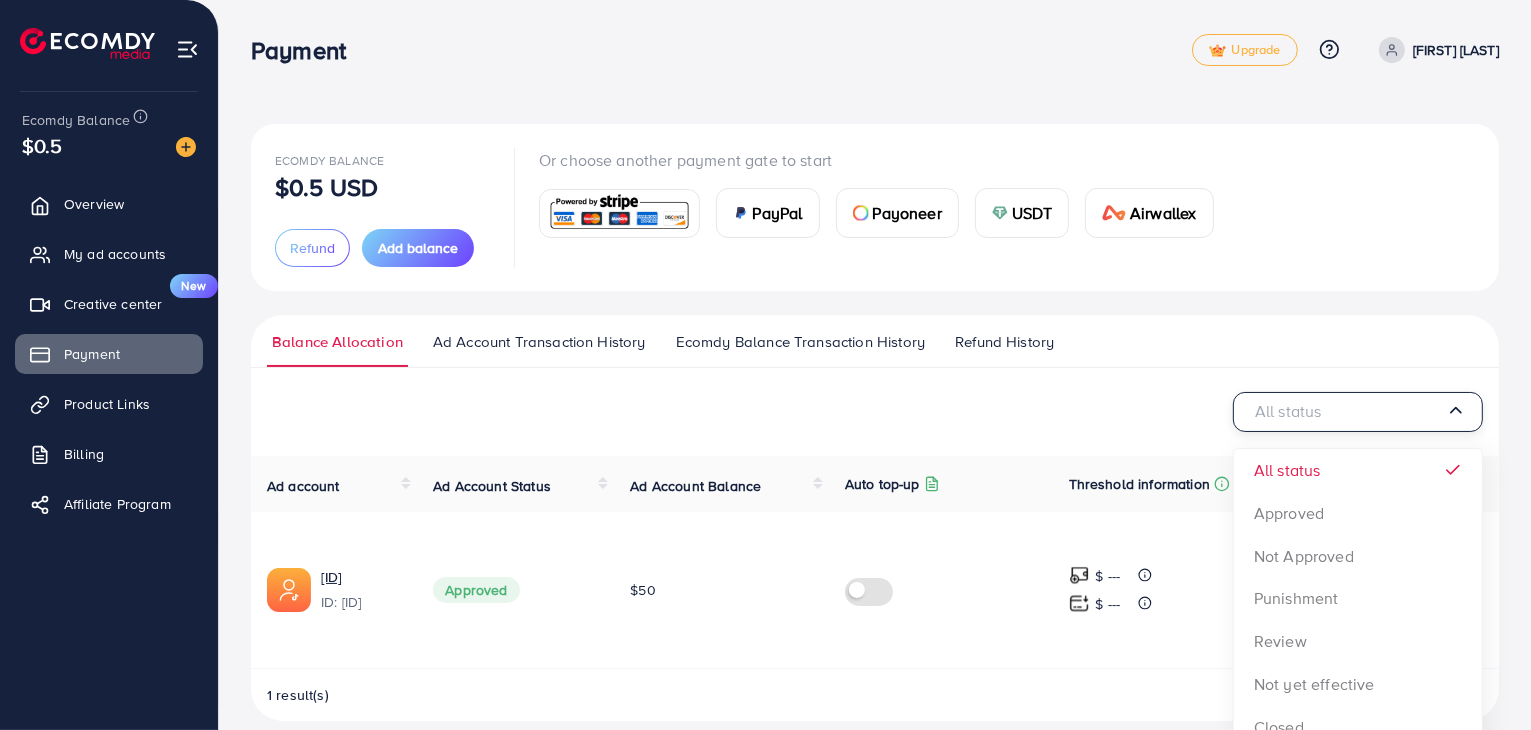click at bounding box center (619, 213) 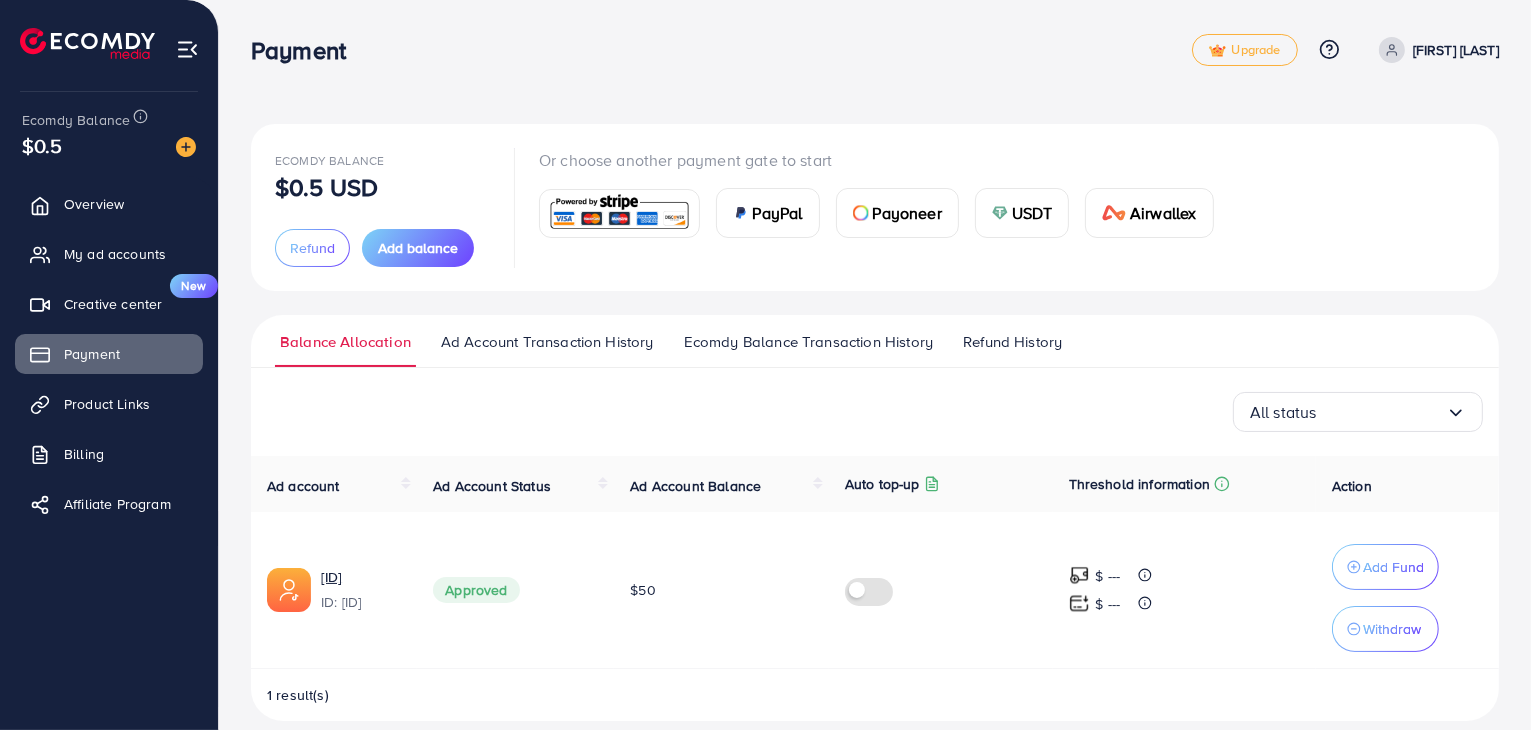 scroll, scrollTop: 513, scrollLeft: 0, axis: vertical 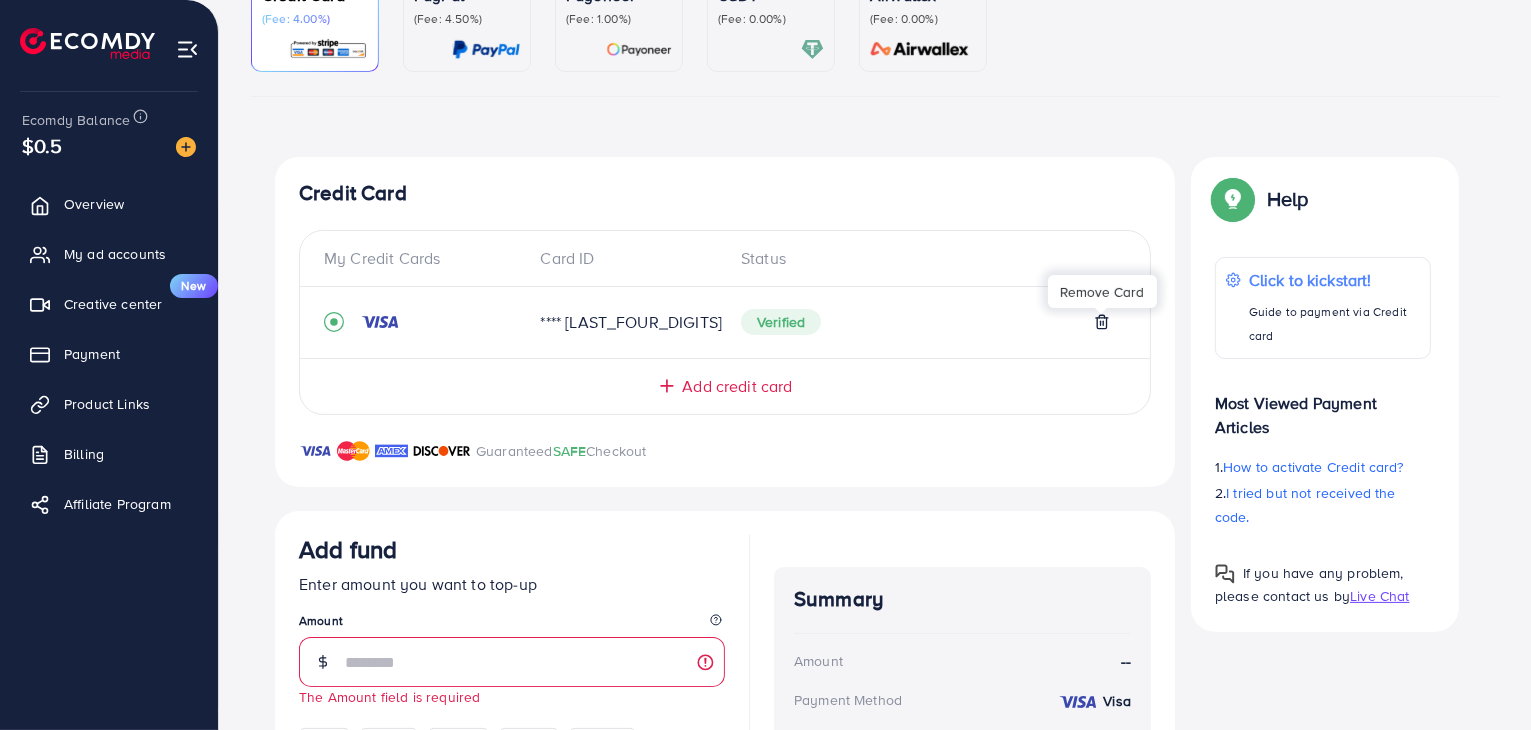 click 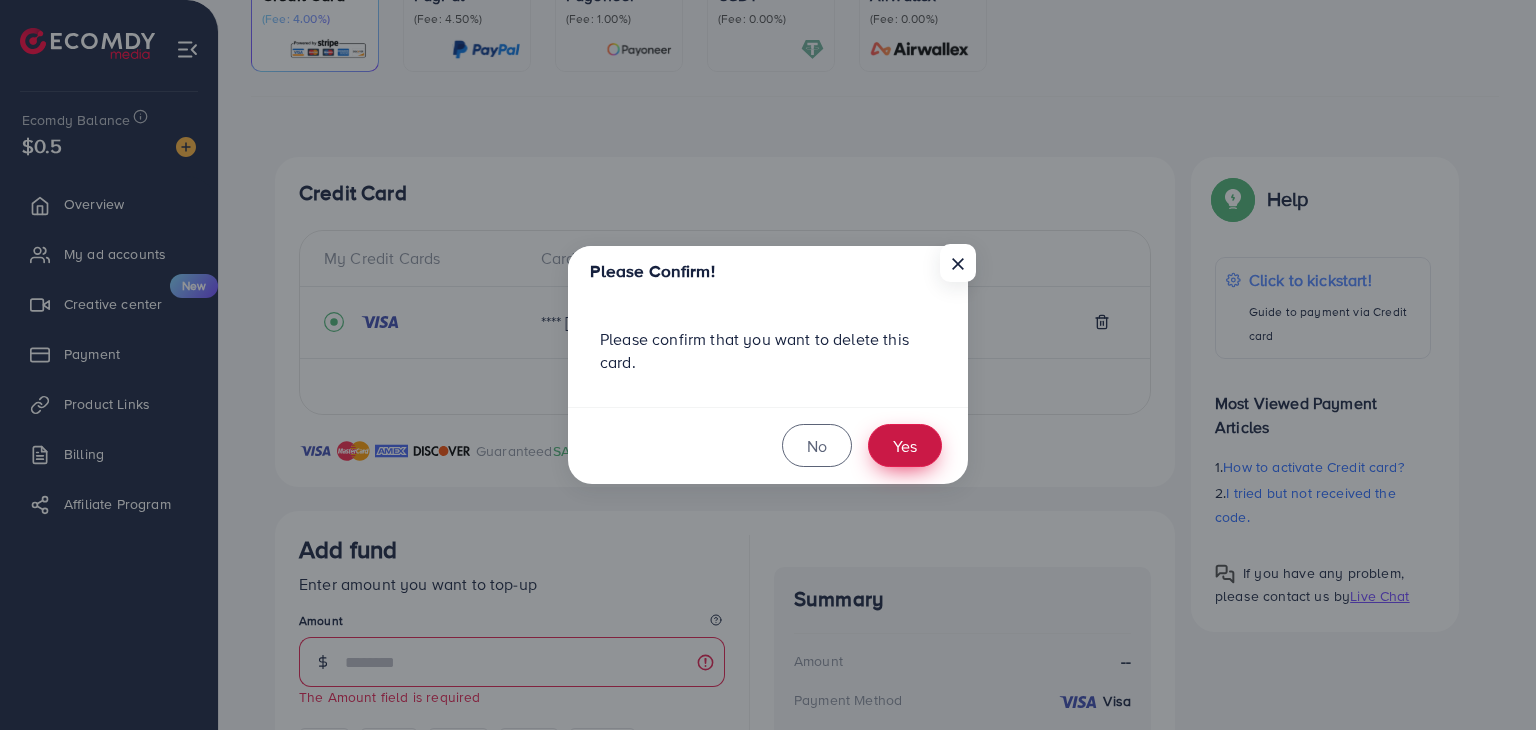 click on "Yes" at bounding box center [905, 445] 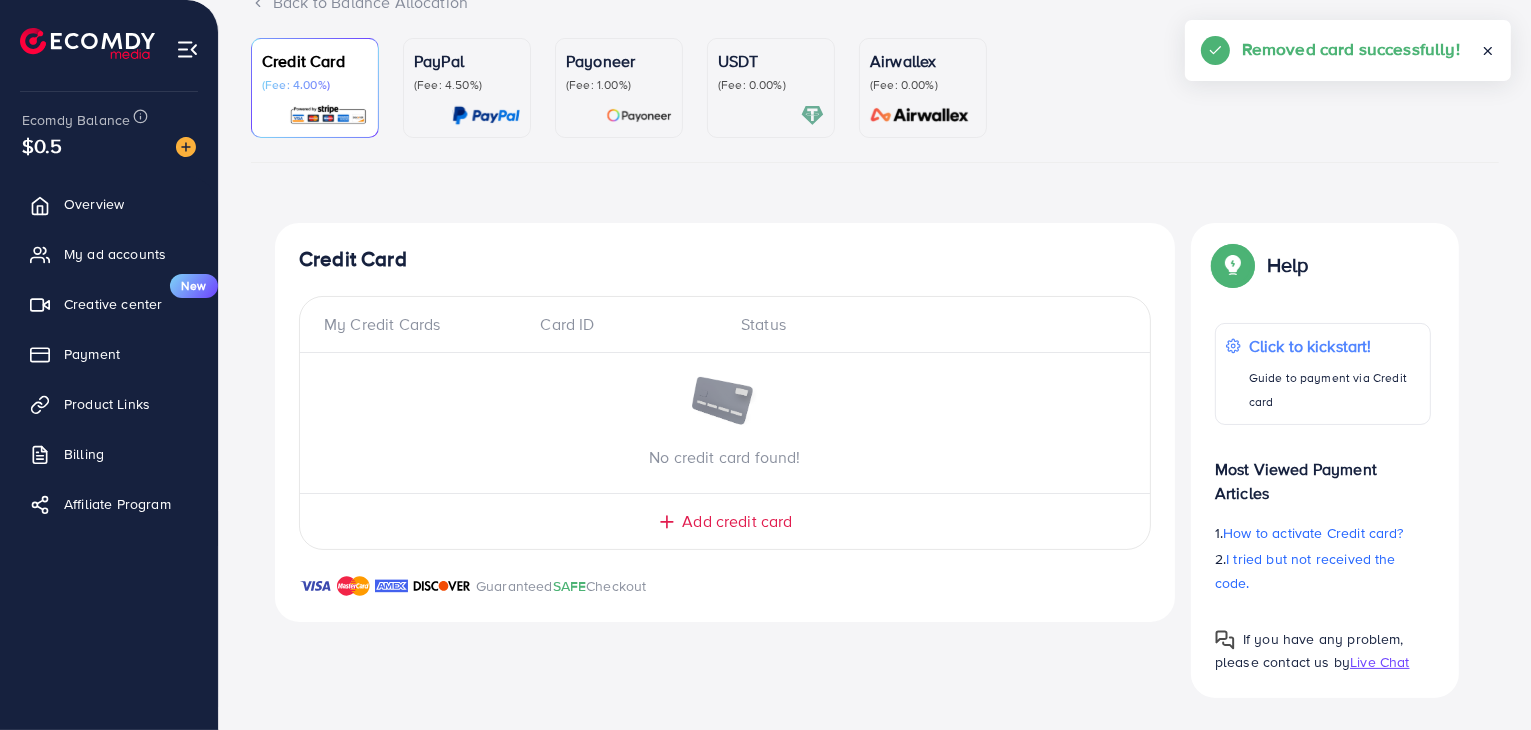 scroll, scrollTop: 156, scrollLeft: 0, axis: vertical 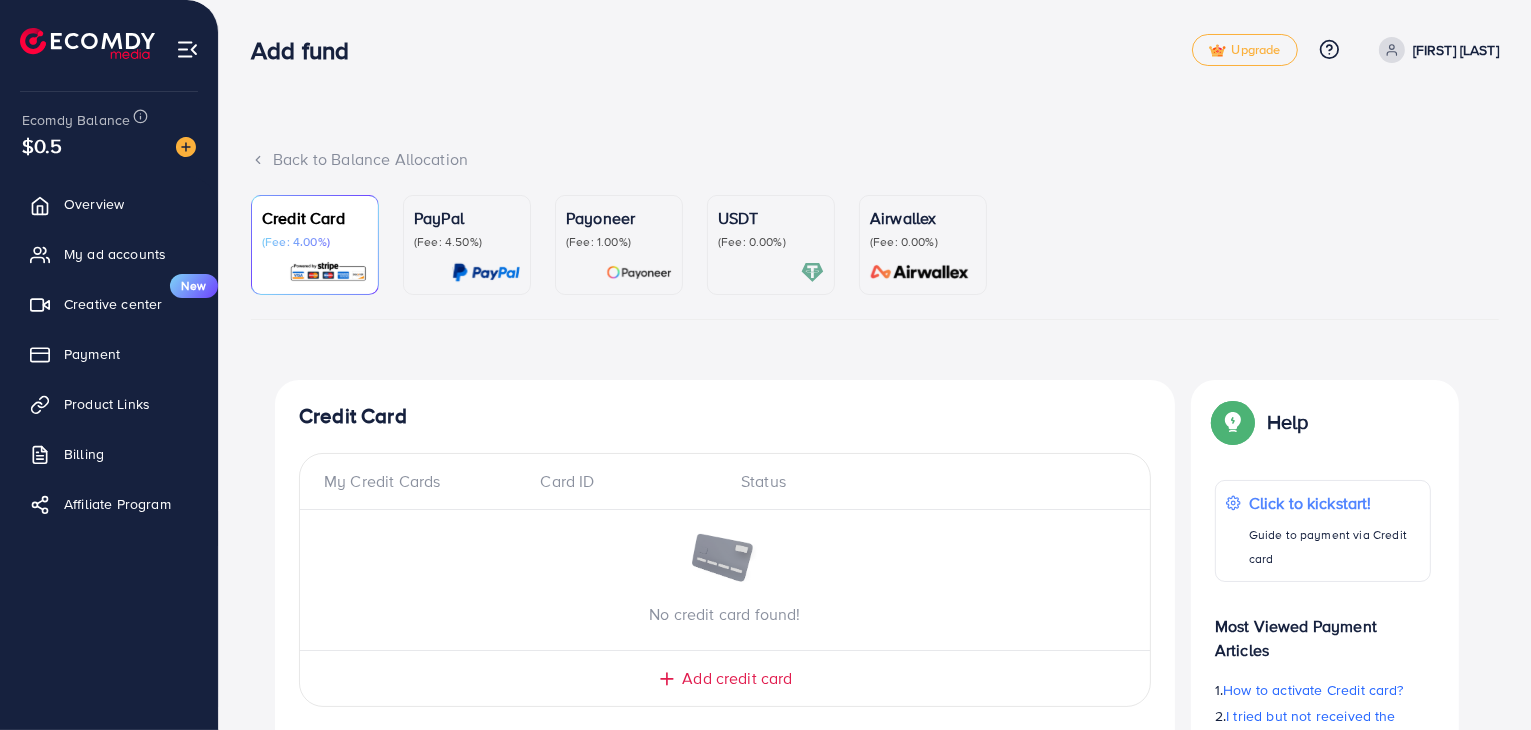 click 